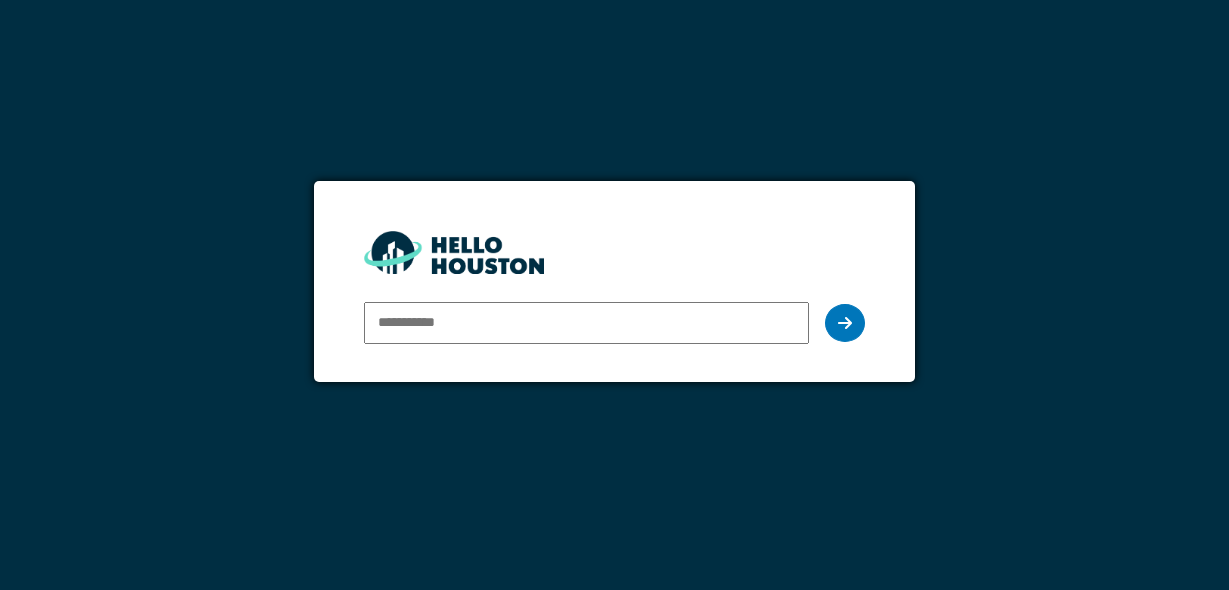 scroll, scrollTop: 0, scrollLeft: 0, axis: both 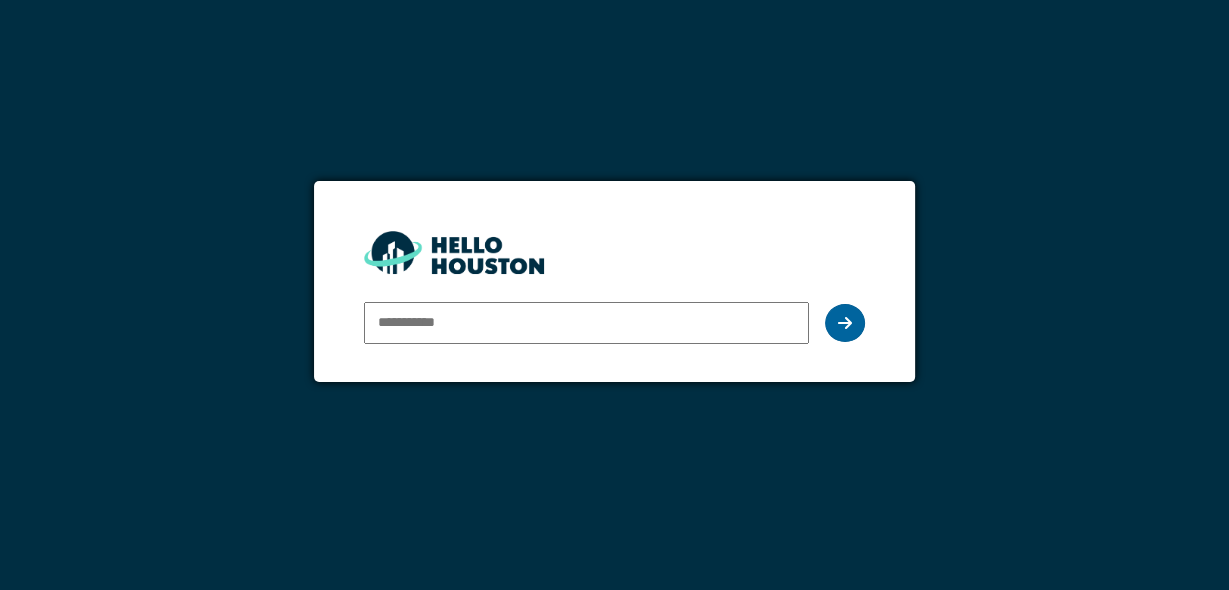 type on "**********" 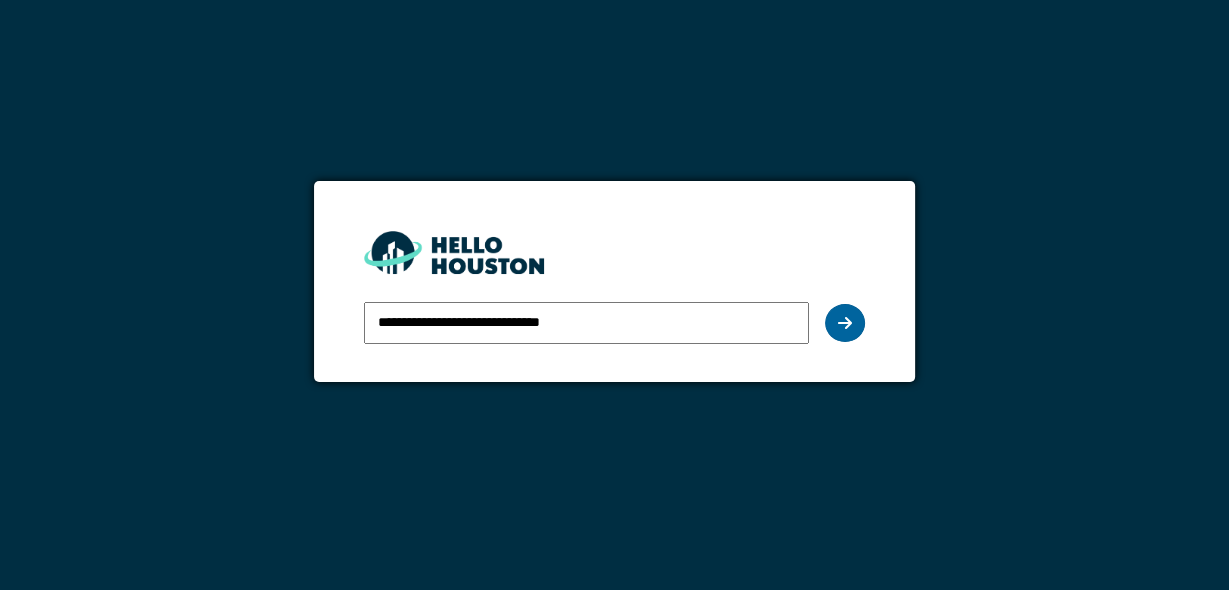 click at bounding box center (845, 323) 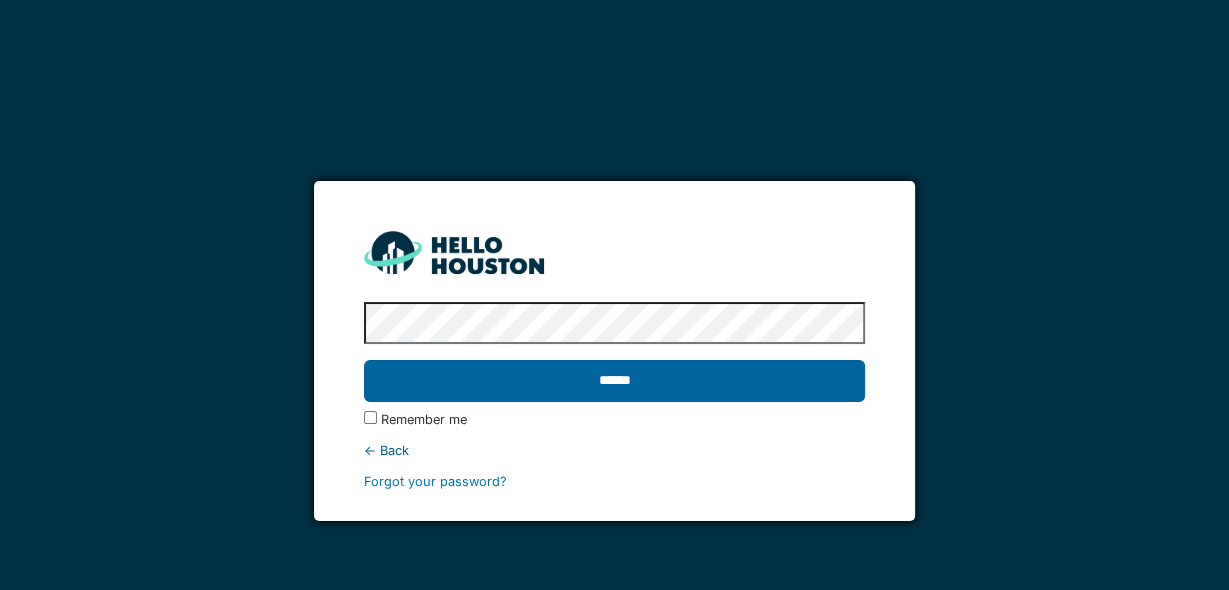 click on "******" at bounding box center (615, 381) 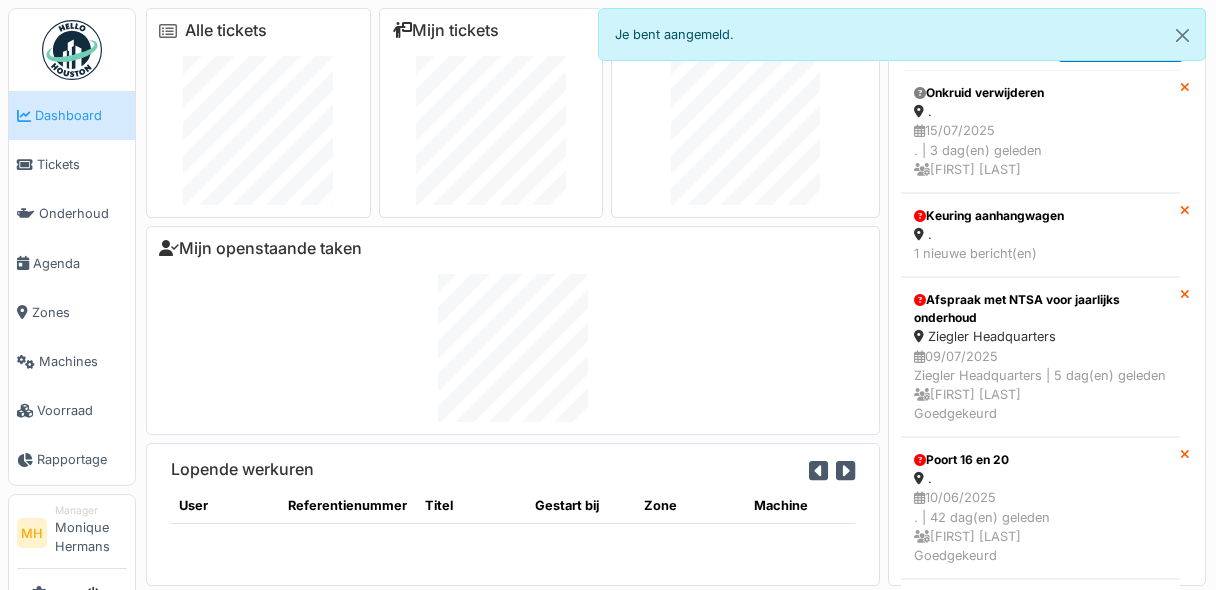 scroll, scrollTop: 0, scrollLeft: 0, axis: both 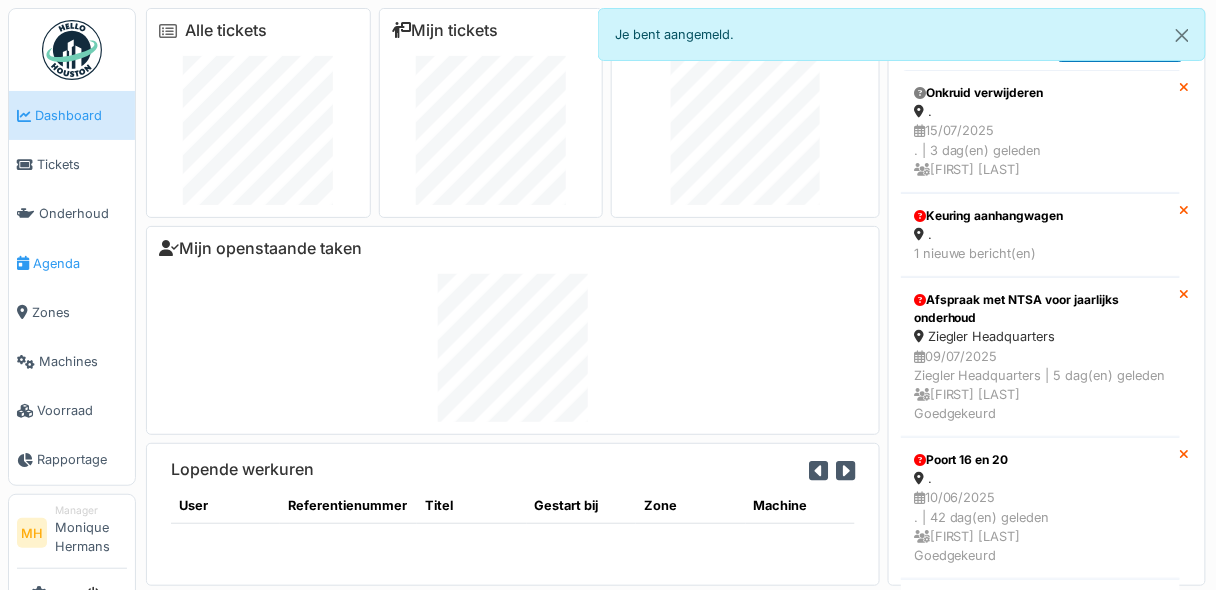 click on "Agenda" at bounding box center [80, 263] 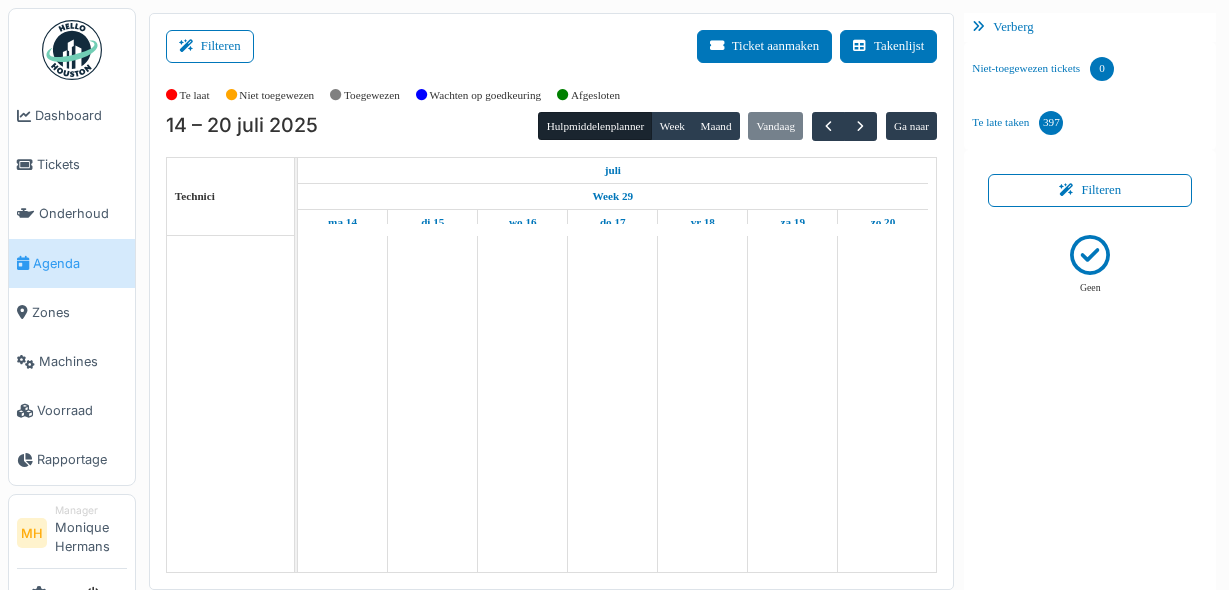 scroll, scrollTop: 0, scrollLeft: 0, axis: both 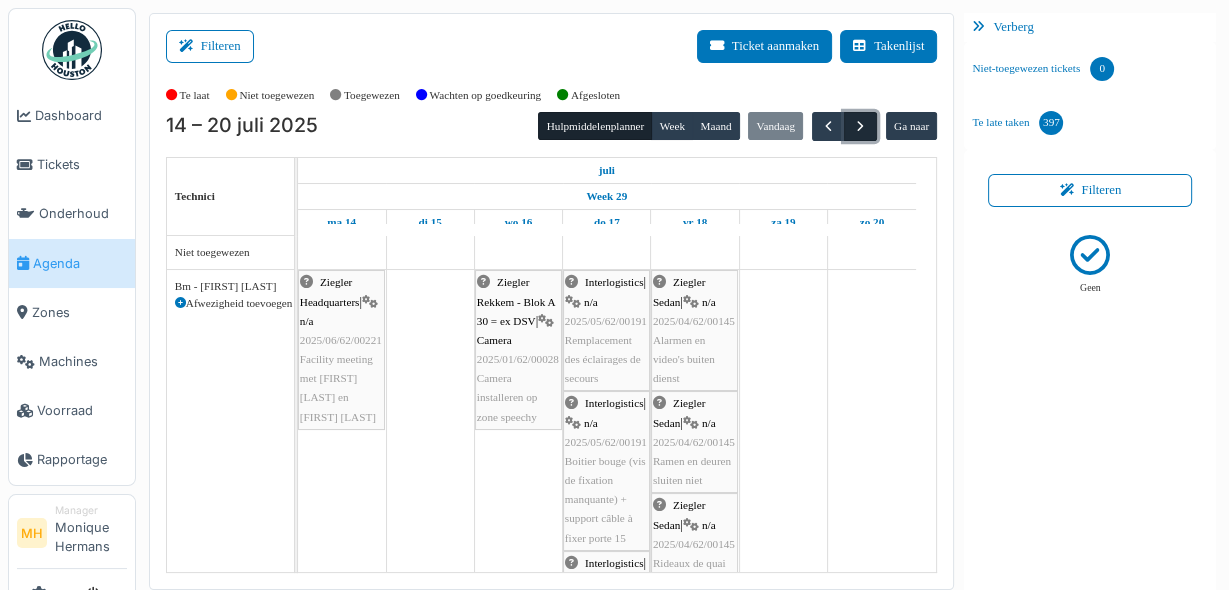 click at bounding box center [860, 126] 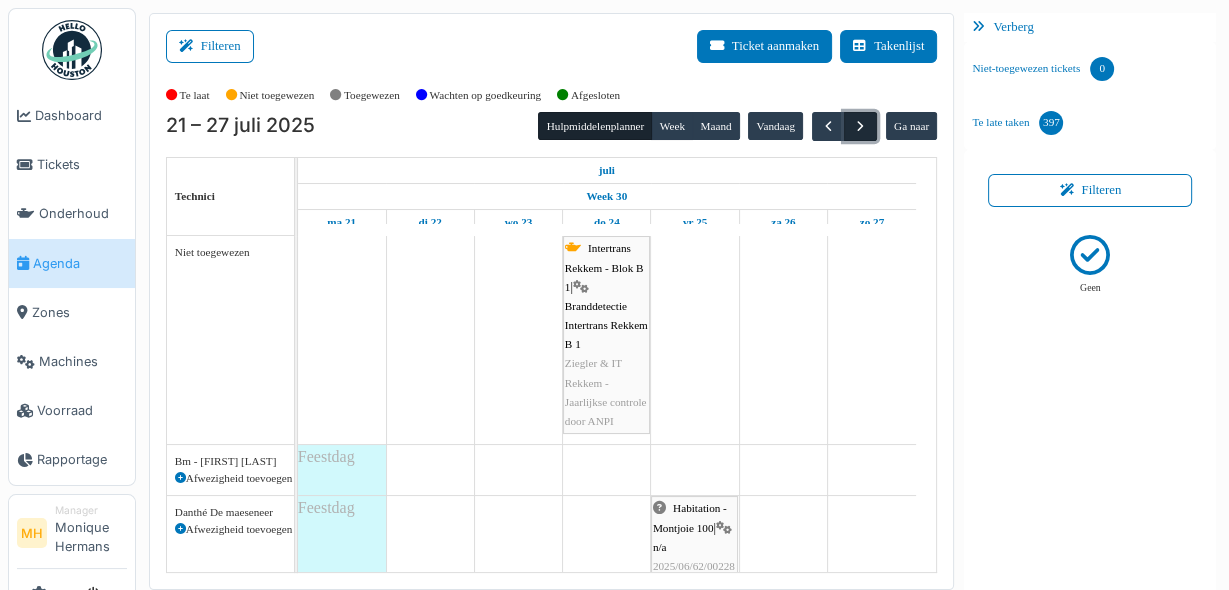 click at bounding box center (860, 126) 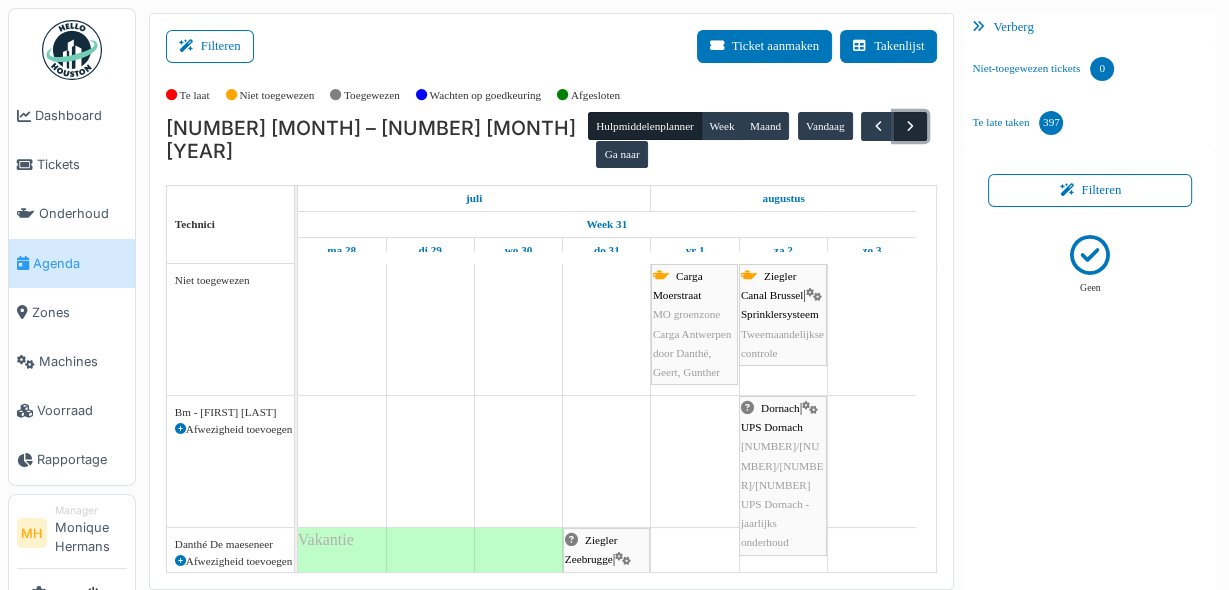 click at bounding box center (910, 126) 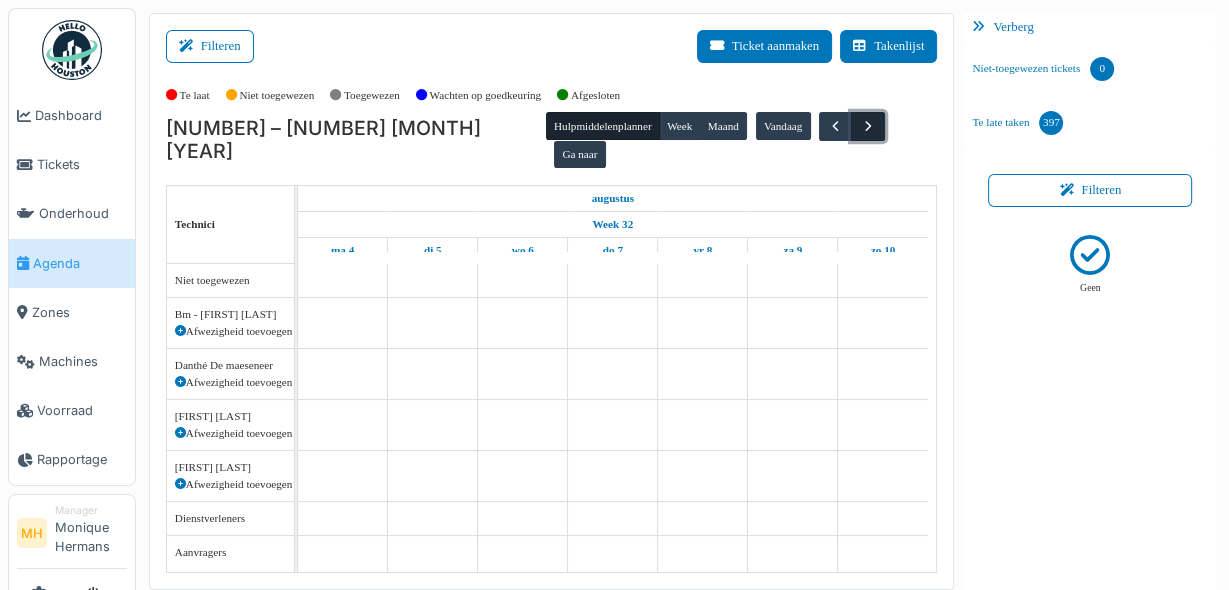 click at bounding box center (868, 126) 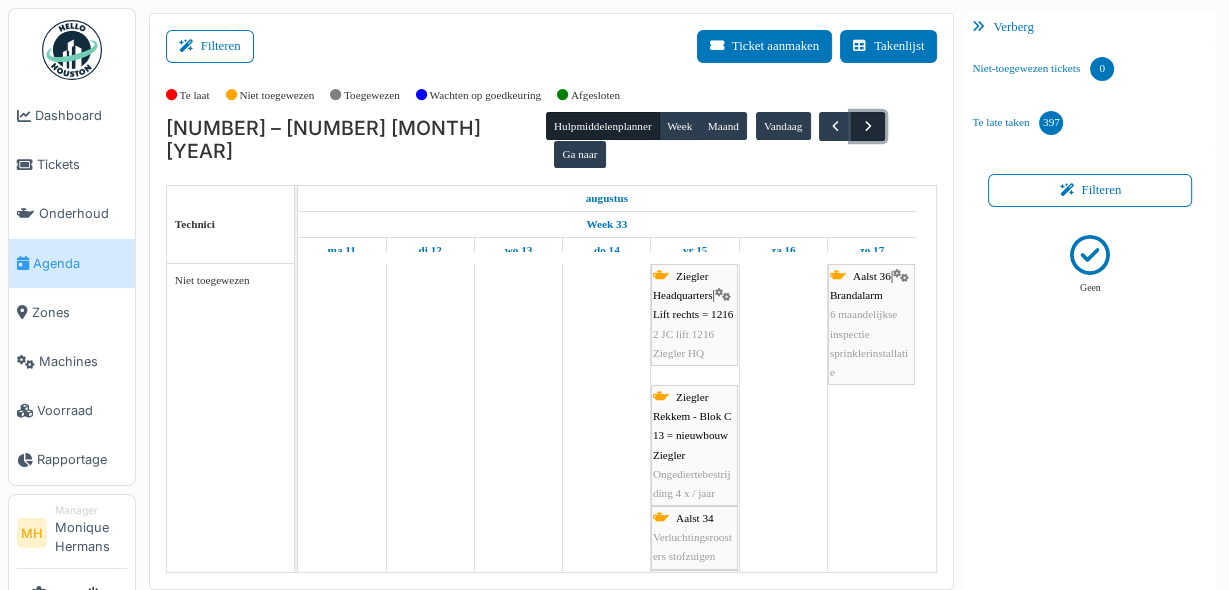 click at bounding box center (868, 126) 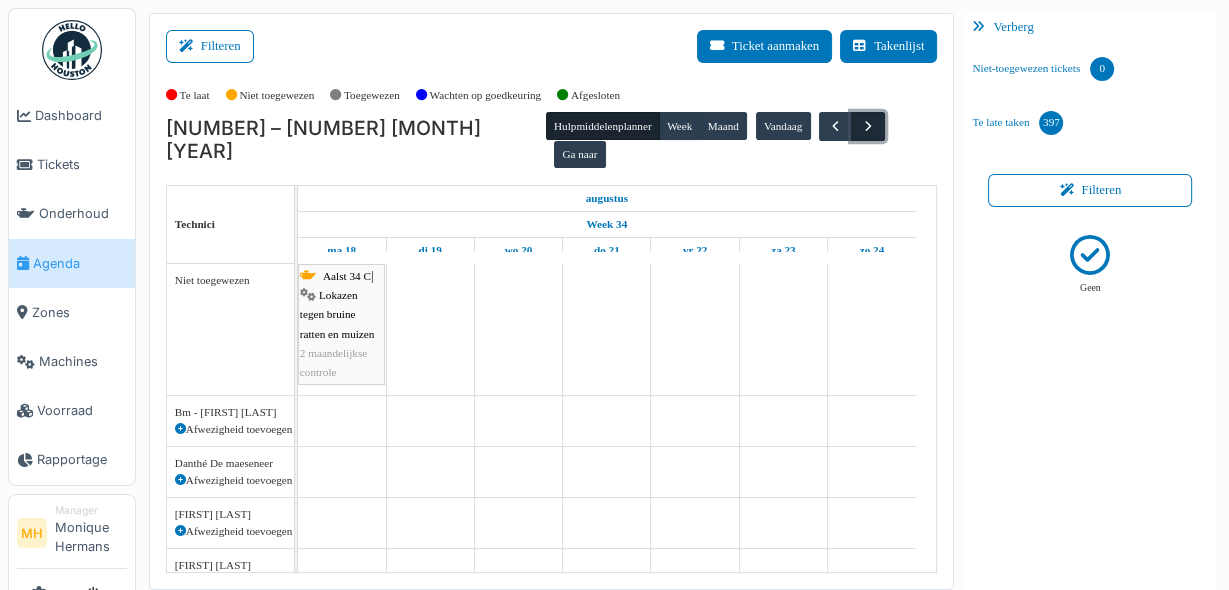 click at bounding box center [868, 126] 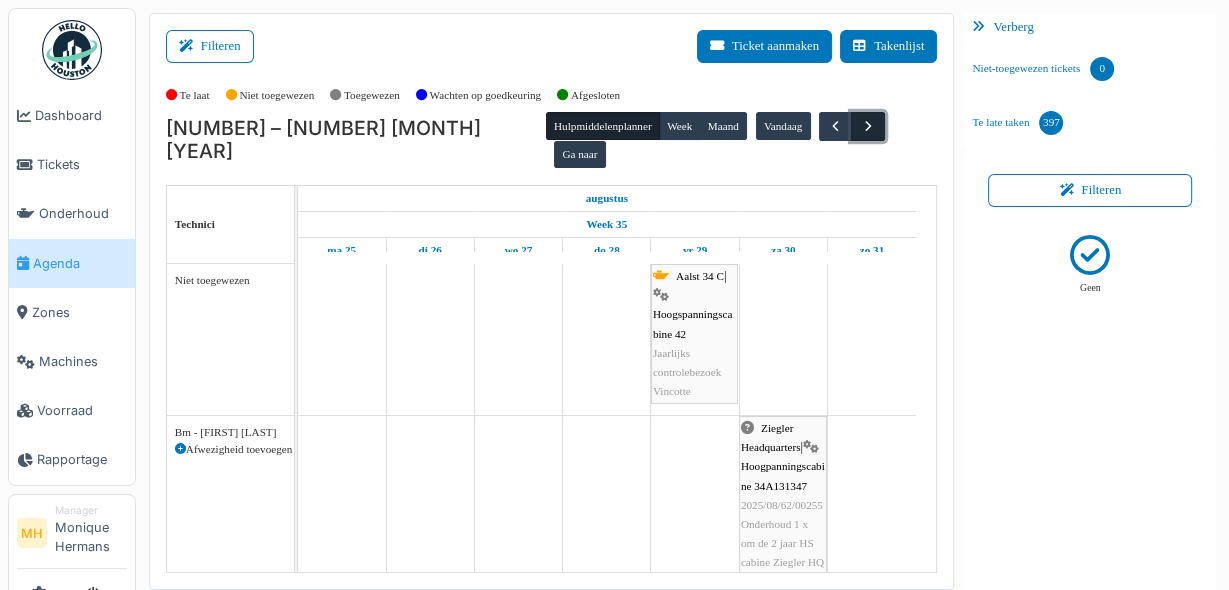 click at bounding box center [868, 126] 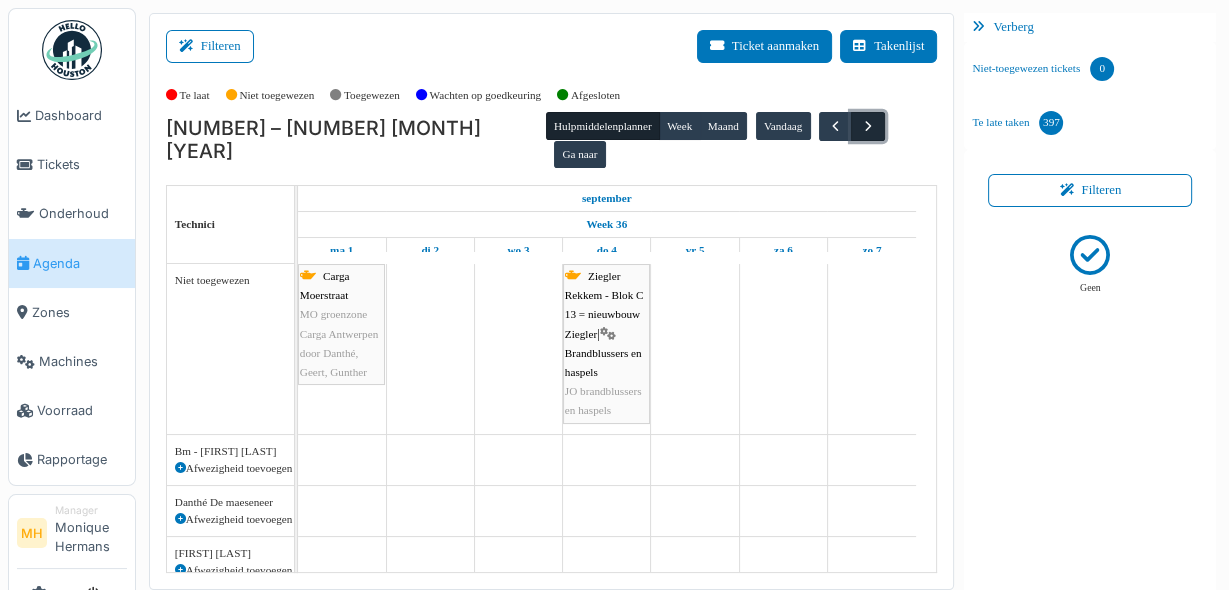 click at bounding box center (868, 126) 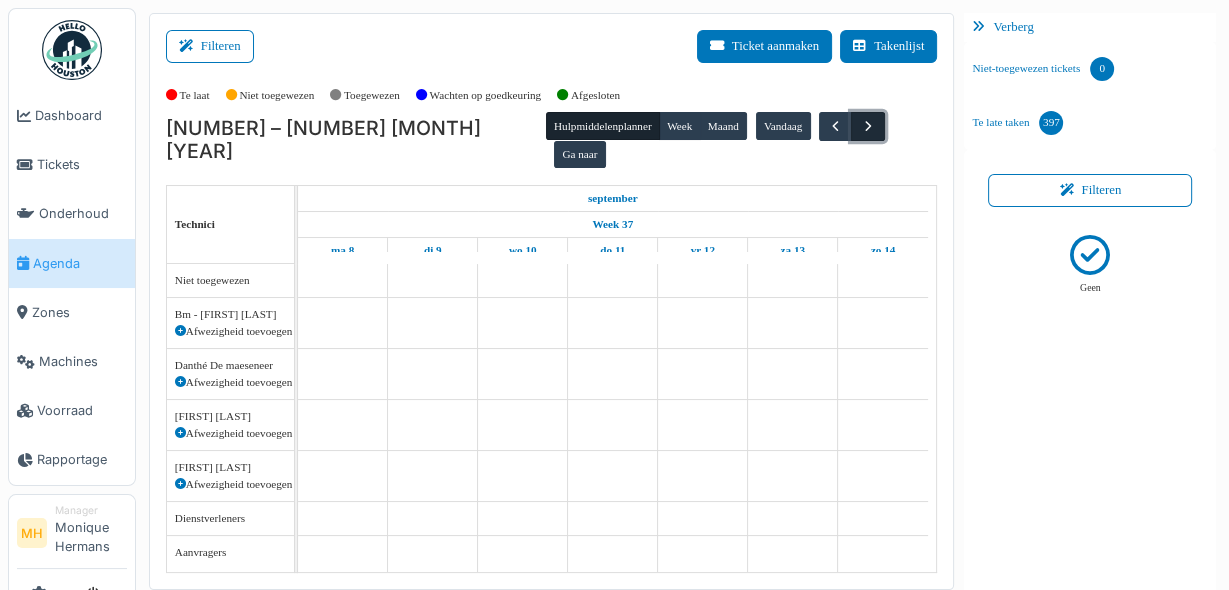 click at bounding box center [868, 126] 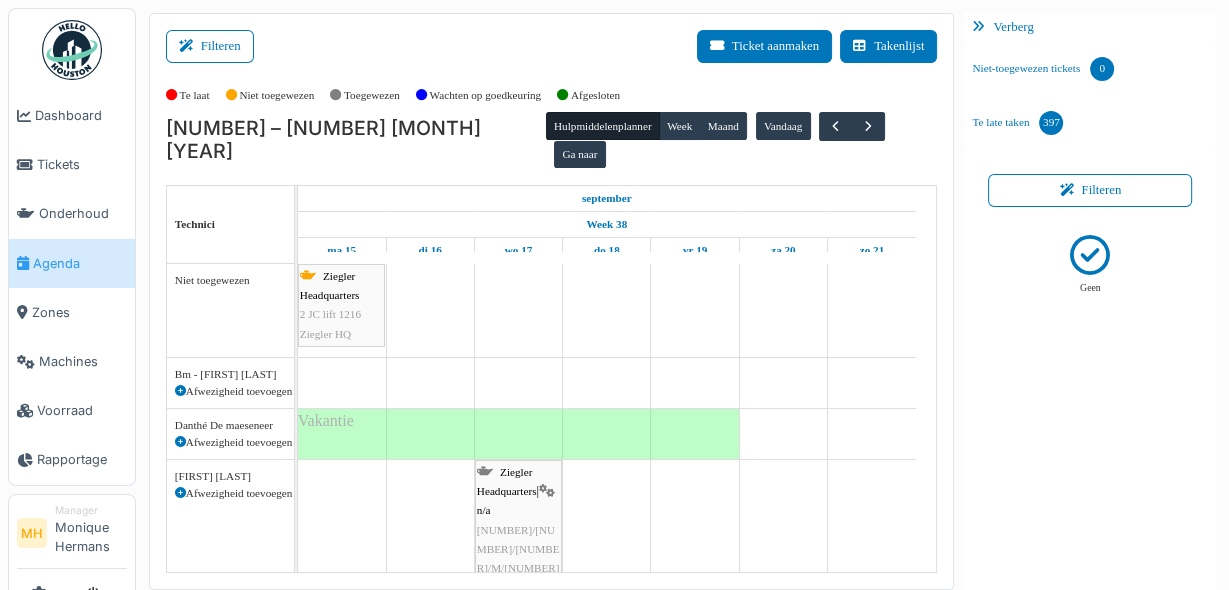 click at bounding box center (180, 391) 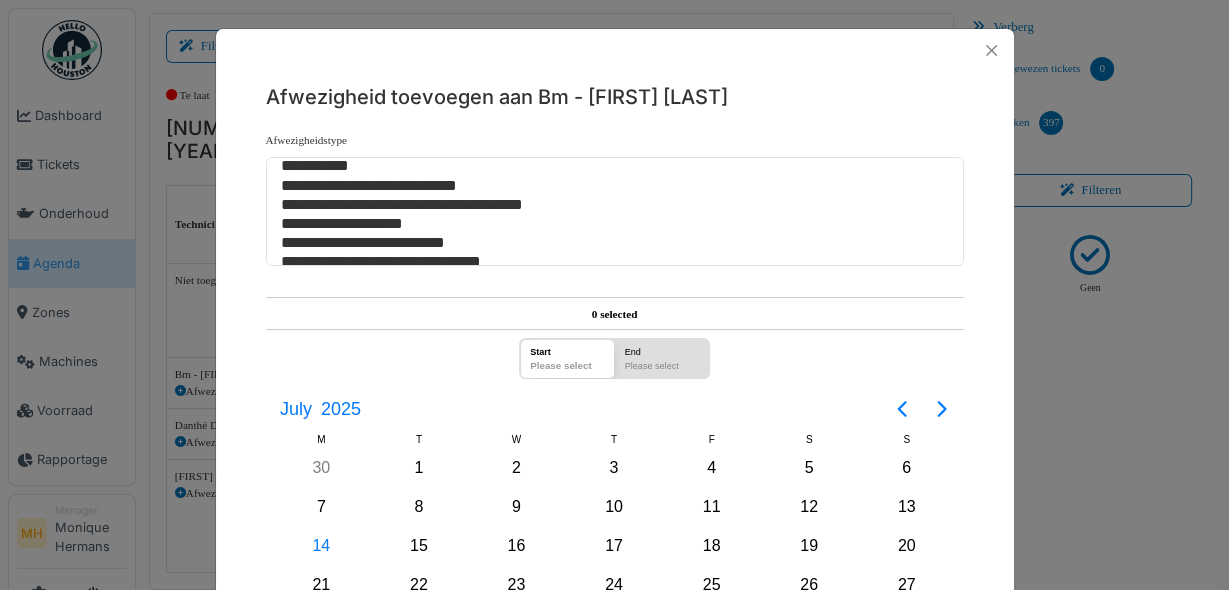 scroll, scrollTop: 0, scrollLeft: 0, axis: both 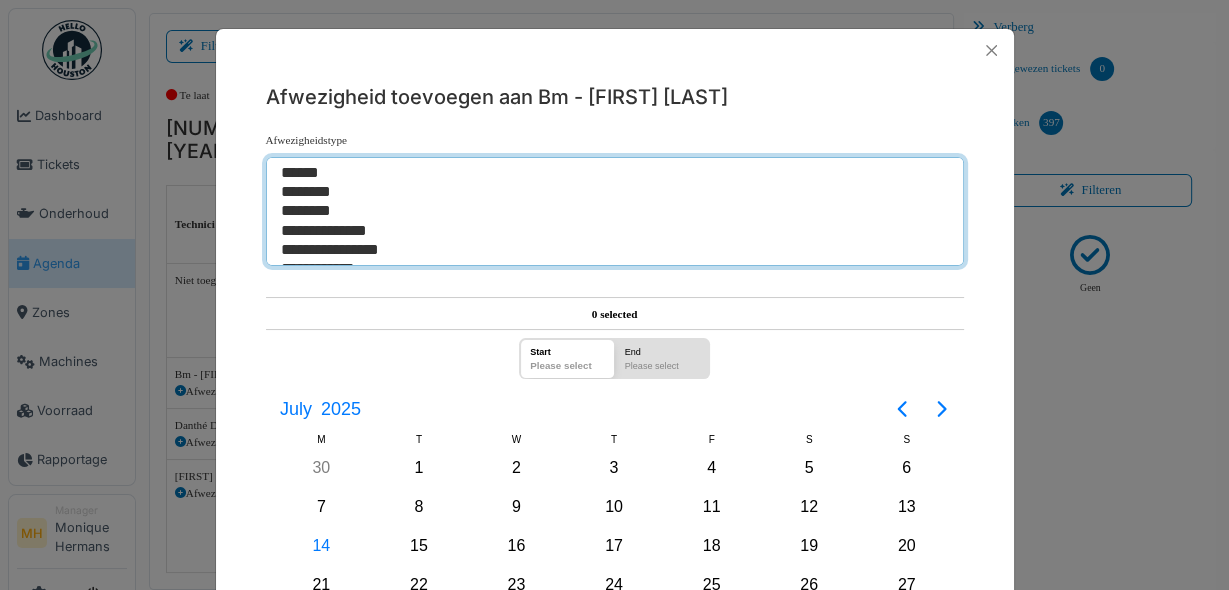 select on "*" 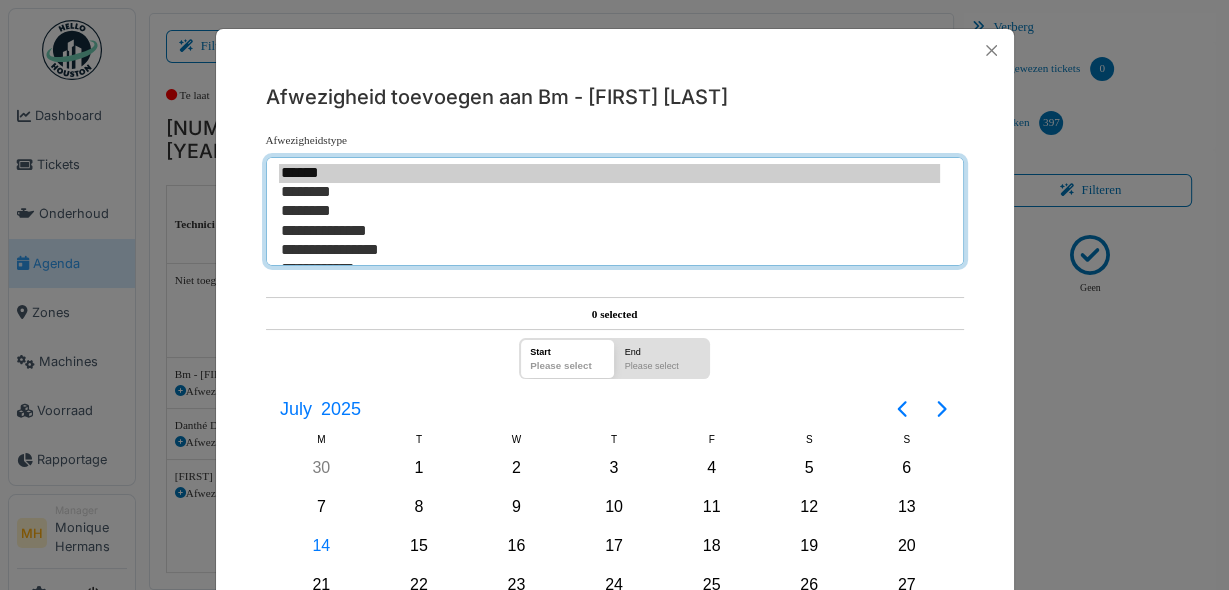 click on "********" at bounding box center (609, 211) 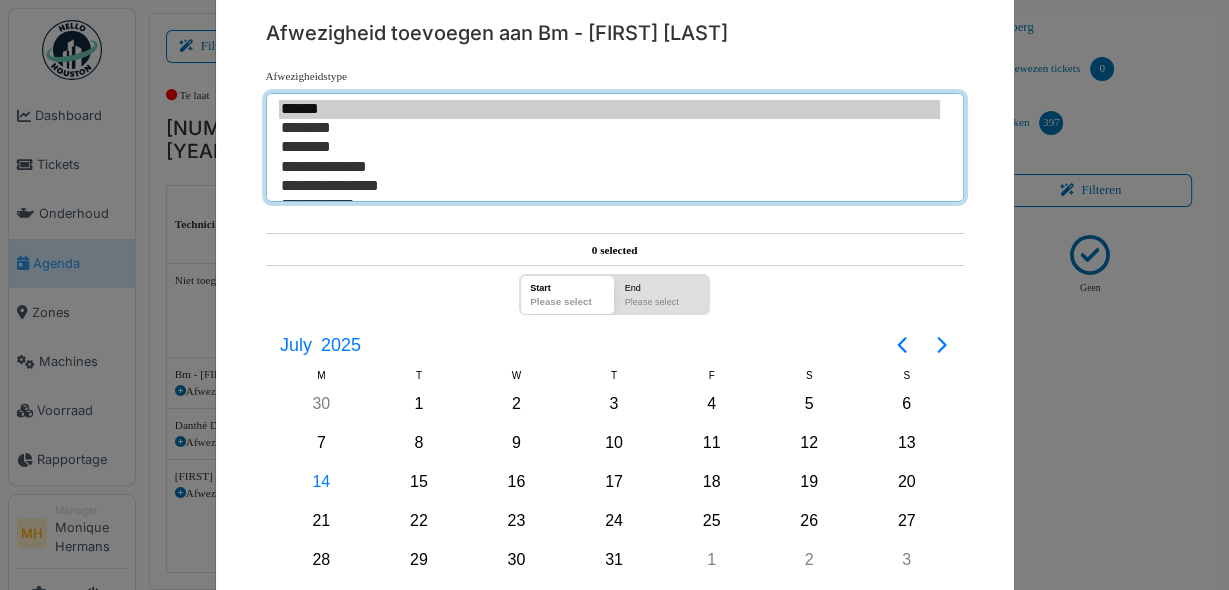 scroll, scrollTop: 160, scrollLeft: 0, axis: vertical 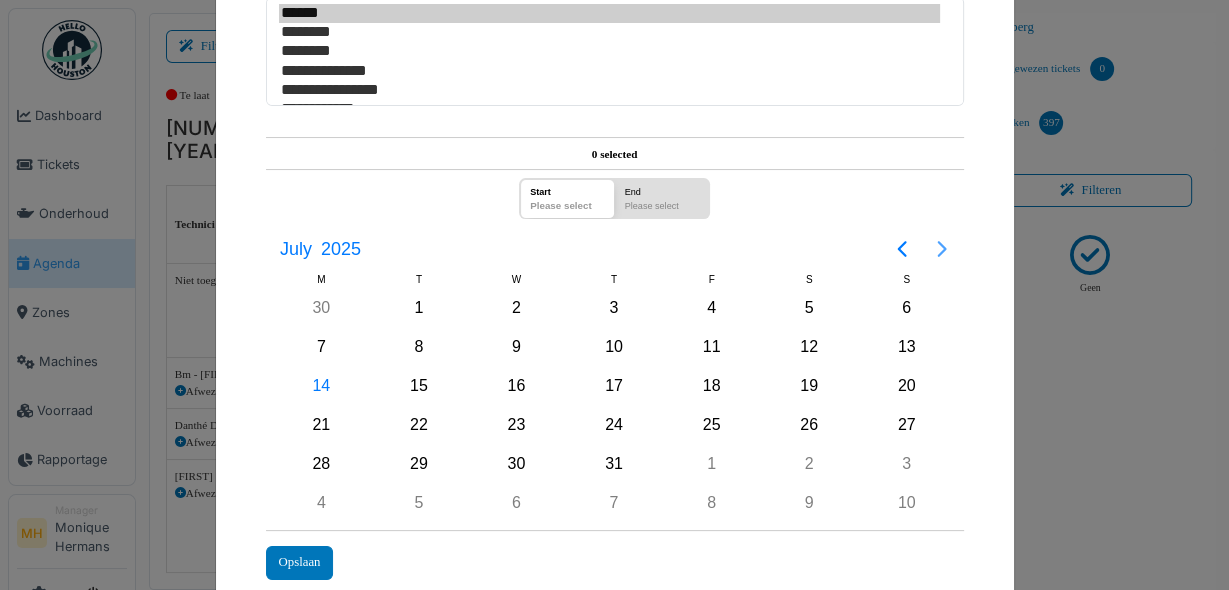 click 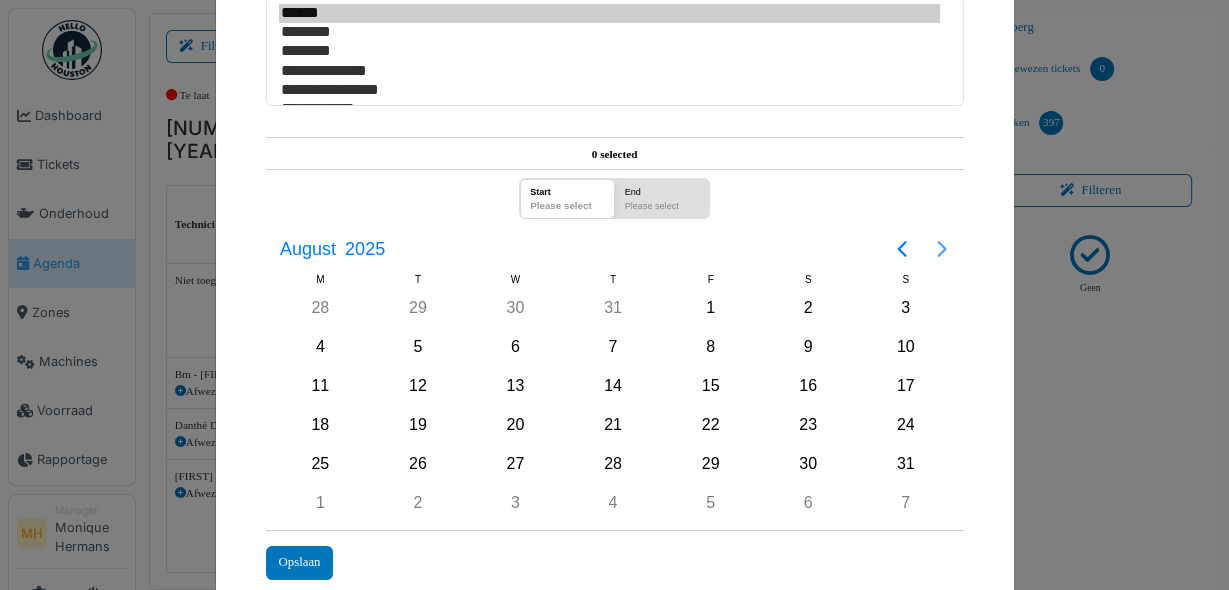 click 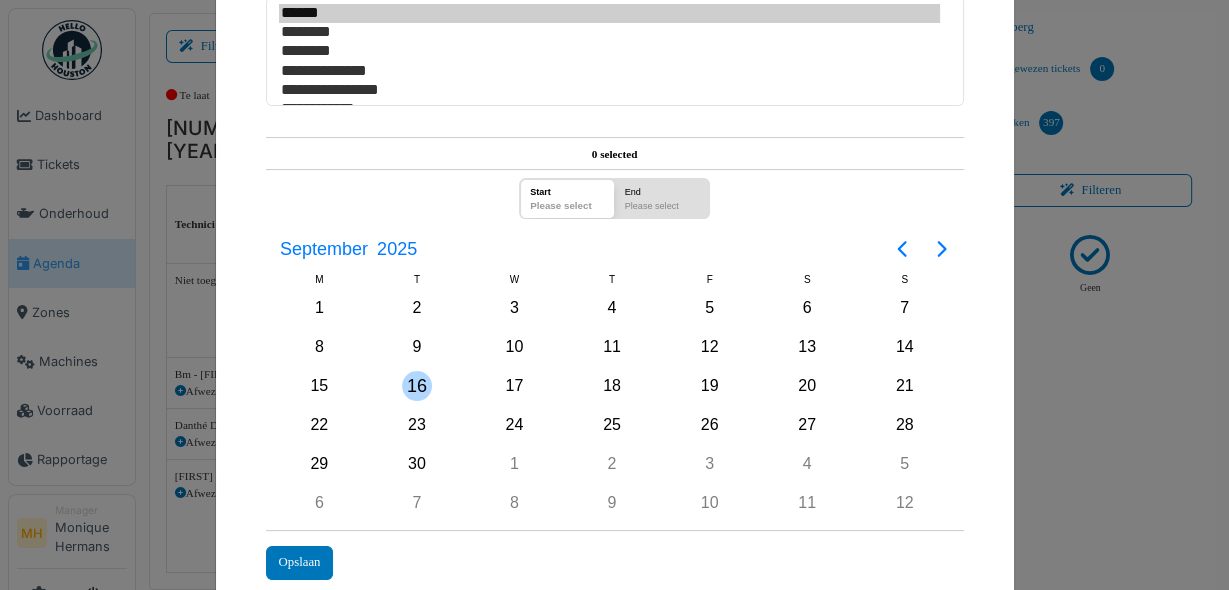 click on "16" at bounding box center [417, 386] 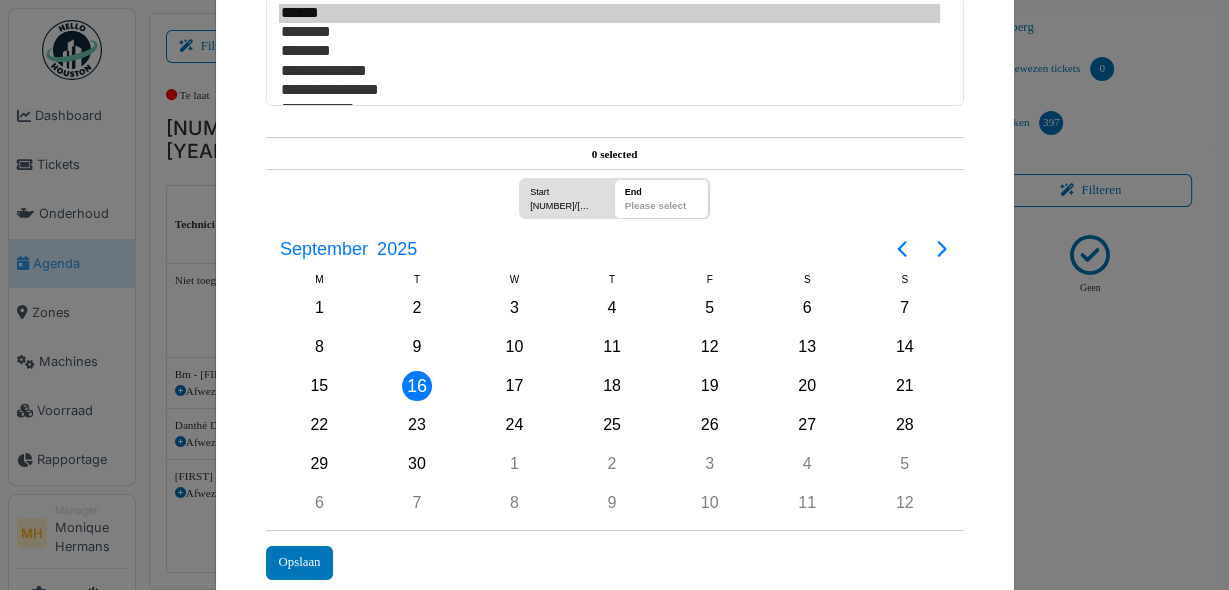 click on "16" at bounding box center (417, 386) 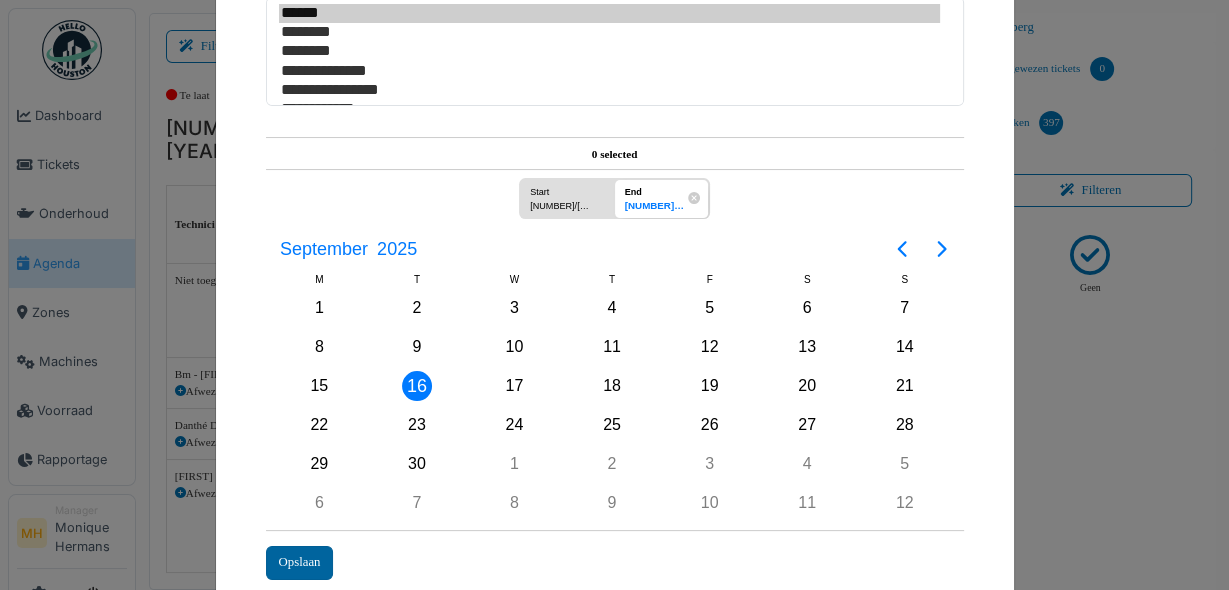 click on "Opslaan" at bounding box center [300, 562] 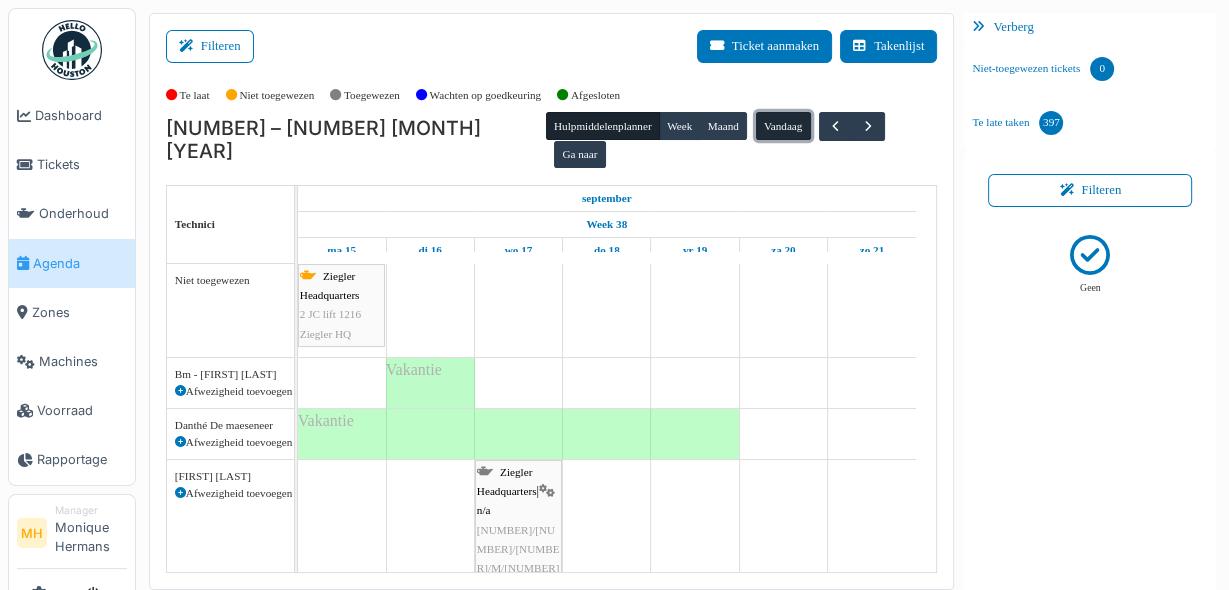 click on "Vandaag" at bounding box center [783, 126] 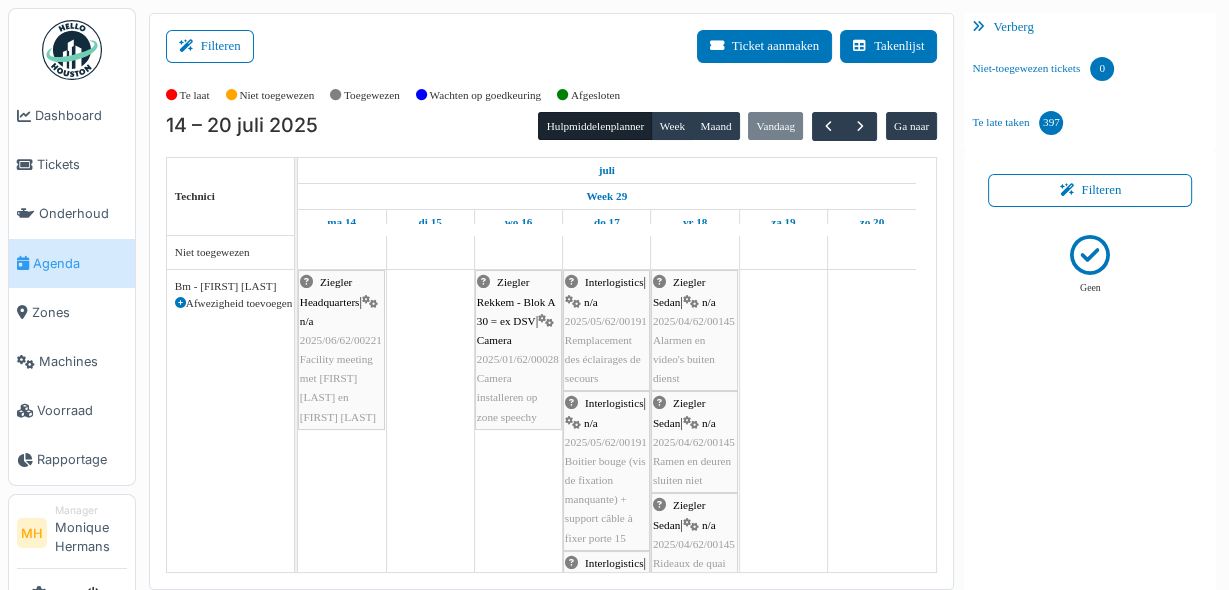 scroll, scrollTop: 80, scrollLeft: 0, axis: vertical 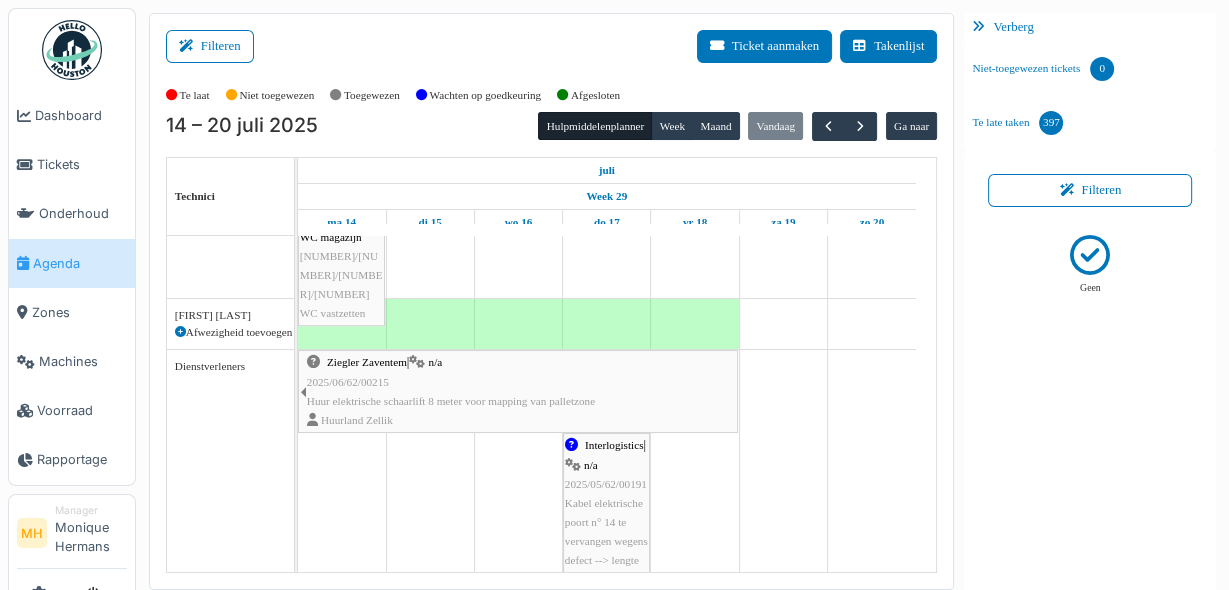 click on "Manager
[LAST]" at bounding box center (91, 534) 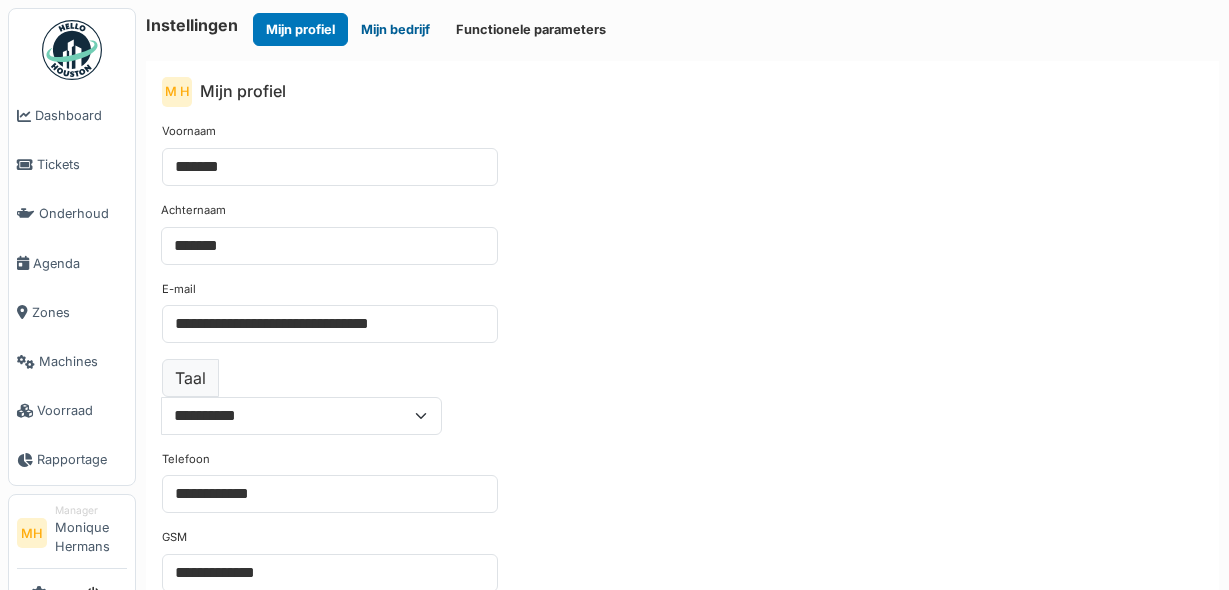 scroll, scrollTop: 0, scrollLeft: 0, axis: both 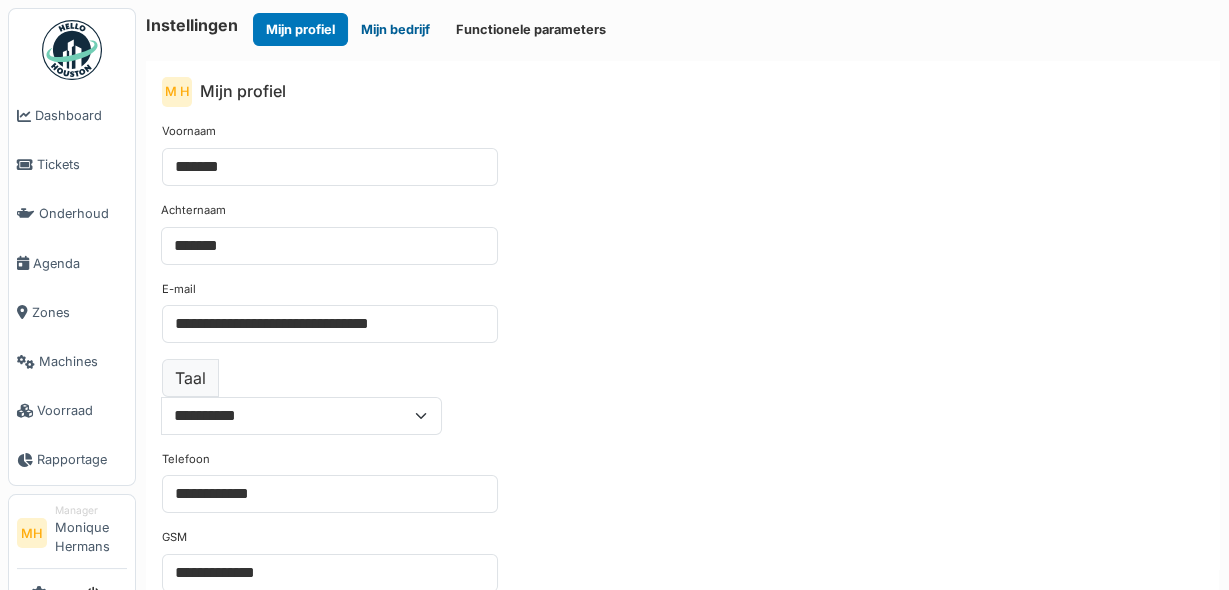 click on "Mijn bedrijf" at bounding box center (395, 29) 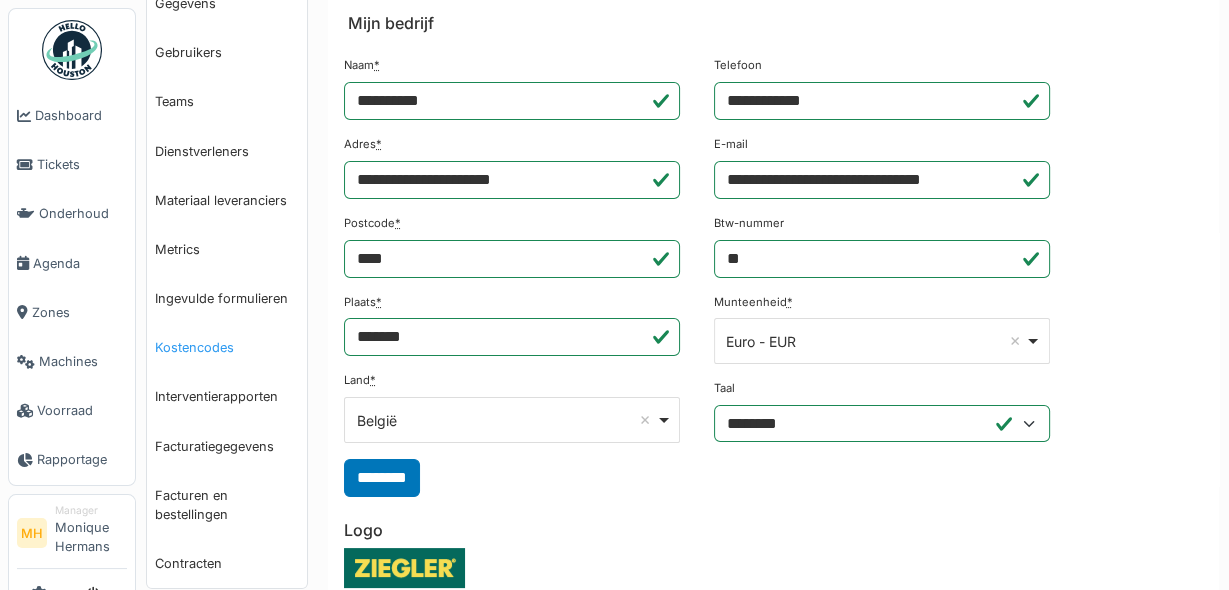 scroll, scrollTop: 160, scrollLeft: 0, axis: vertical 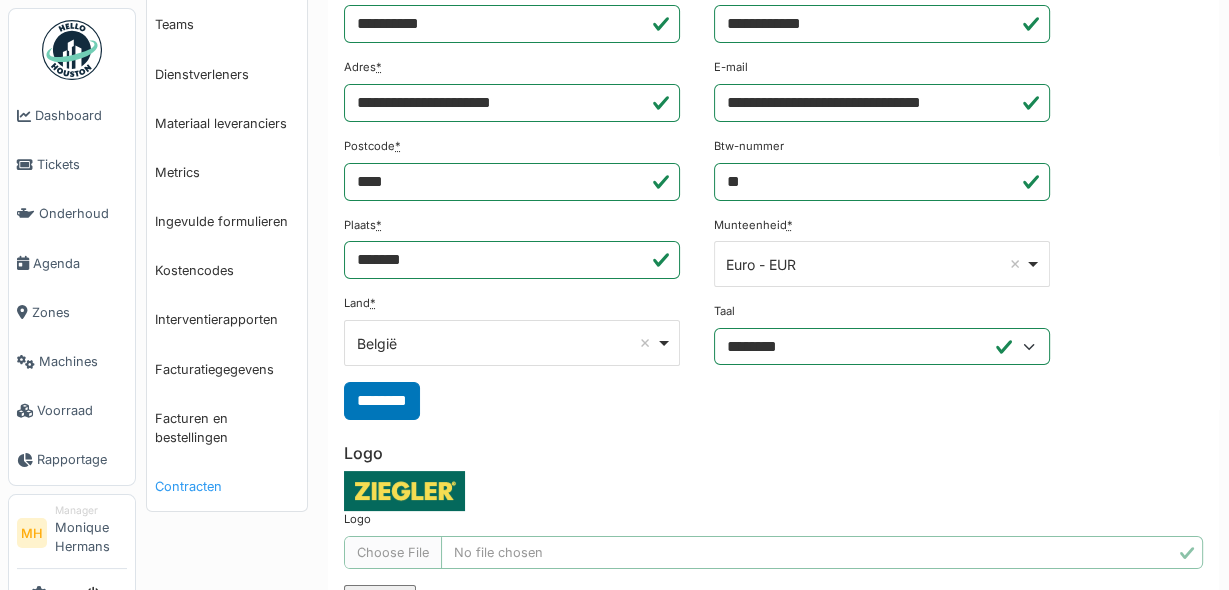 click on "Contracten" at bounding box center (227, 486) 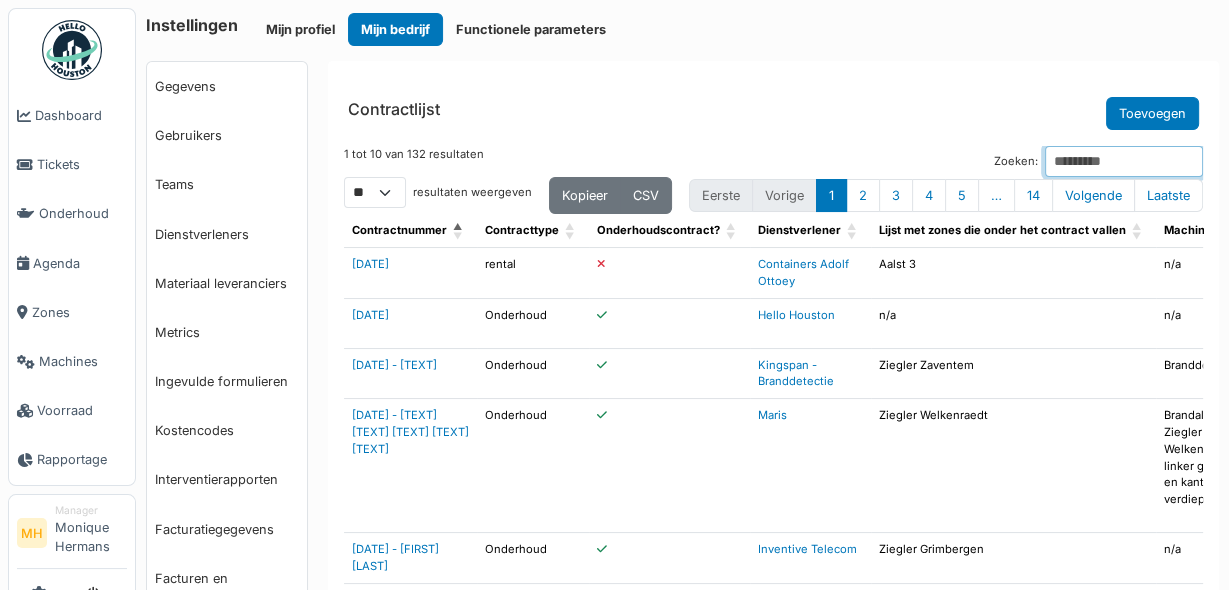 click on "Zoeken:" at bounding box center (1124, 161) 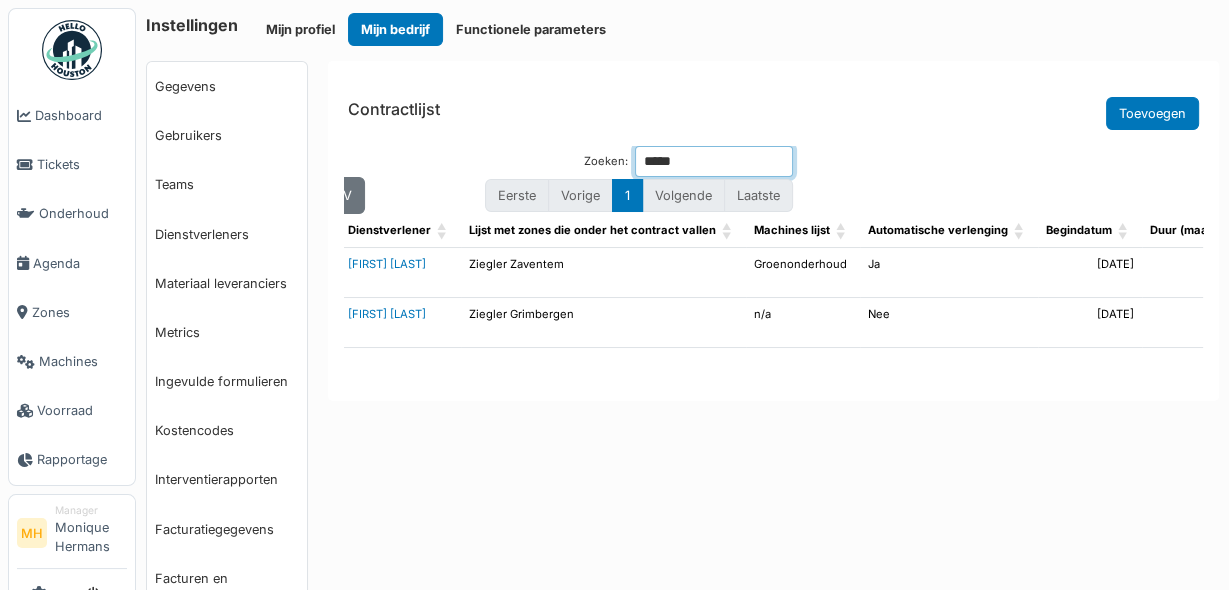 scroll, scrollTop: 0, scrollLeft: 0, axis: both 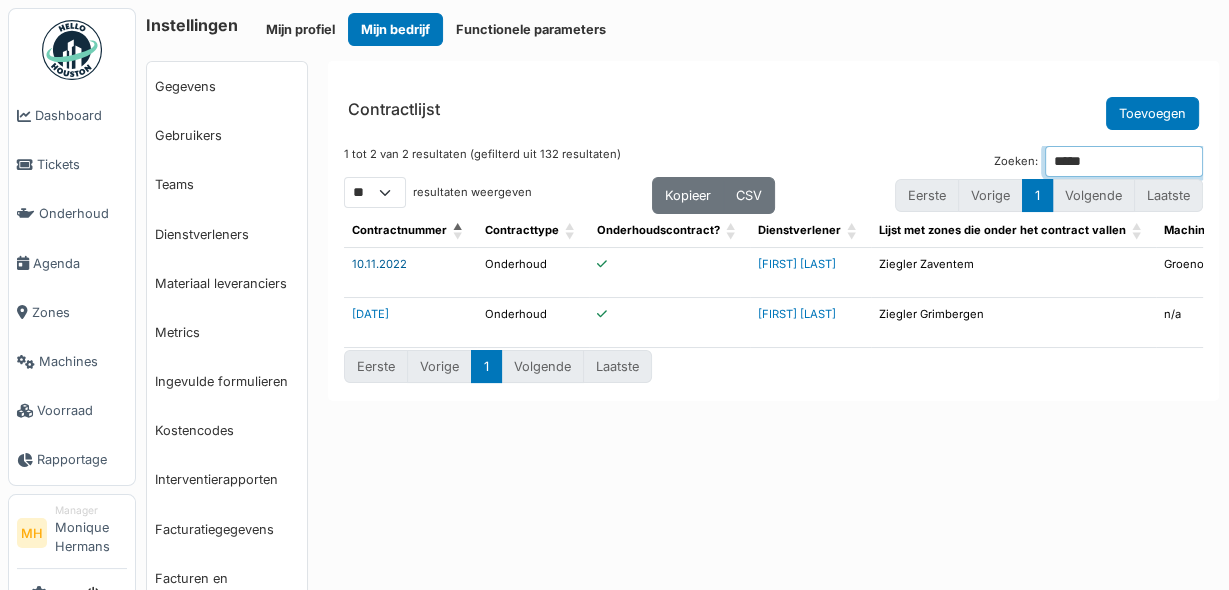 type on "*****" 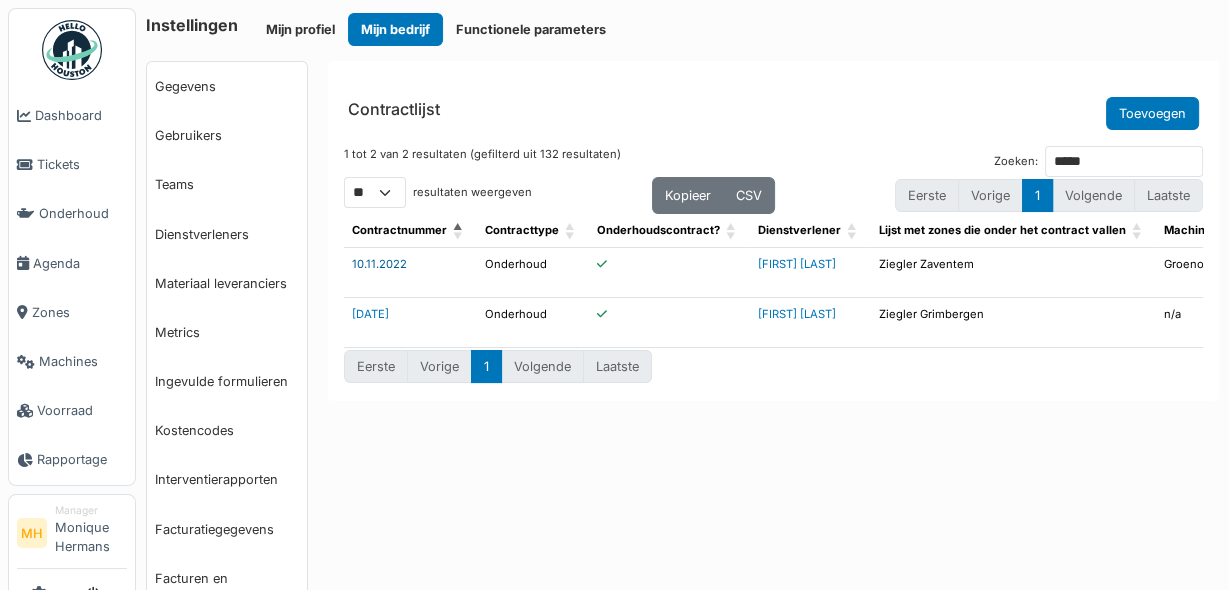 click on "10.11.2022" at bounding box center (379, 264) 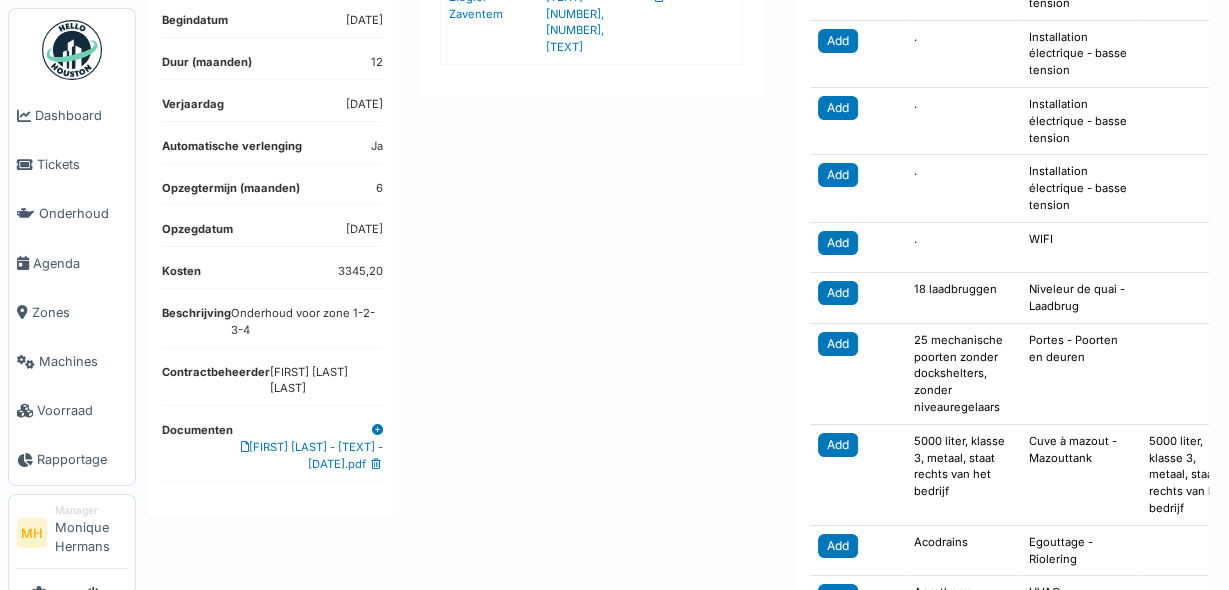 scroll, scrollTop: 400, scrollLeft: 0, axis: vertical 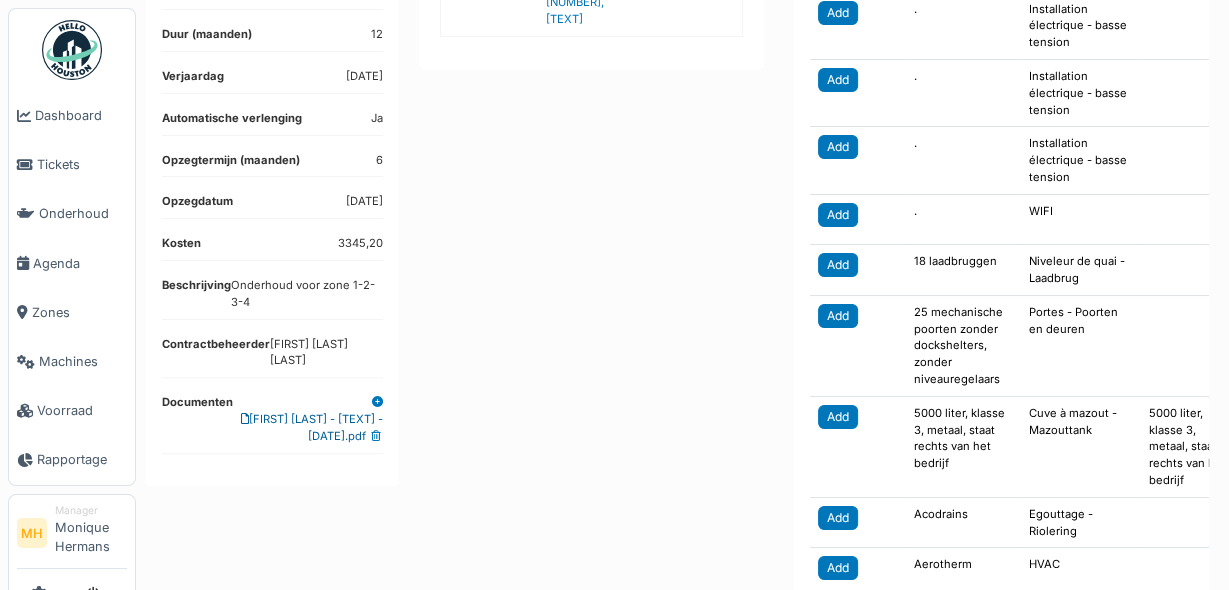 click on "Joris Blancquaert - tuinonderhoud - 10.11.2022.pdf" at bounding box center [312, 427] 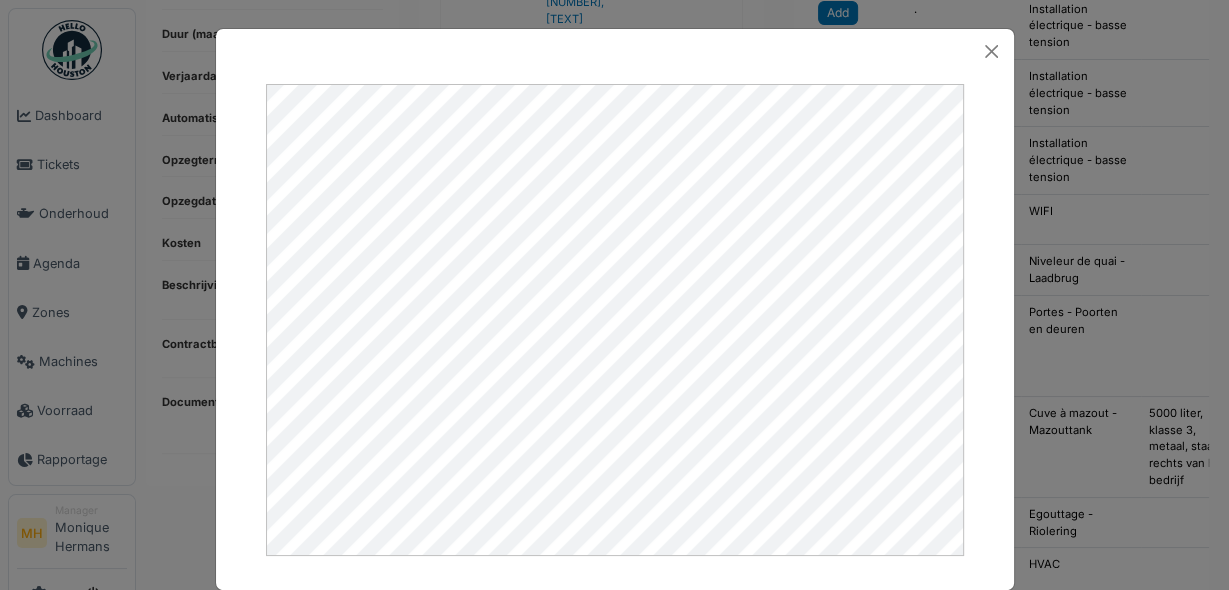 scroll, scrollTop: 28, scrollLeft: 0, axis: vertical 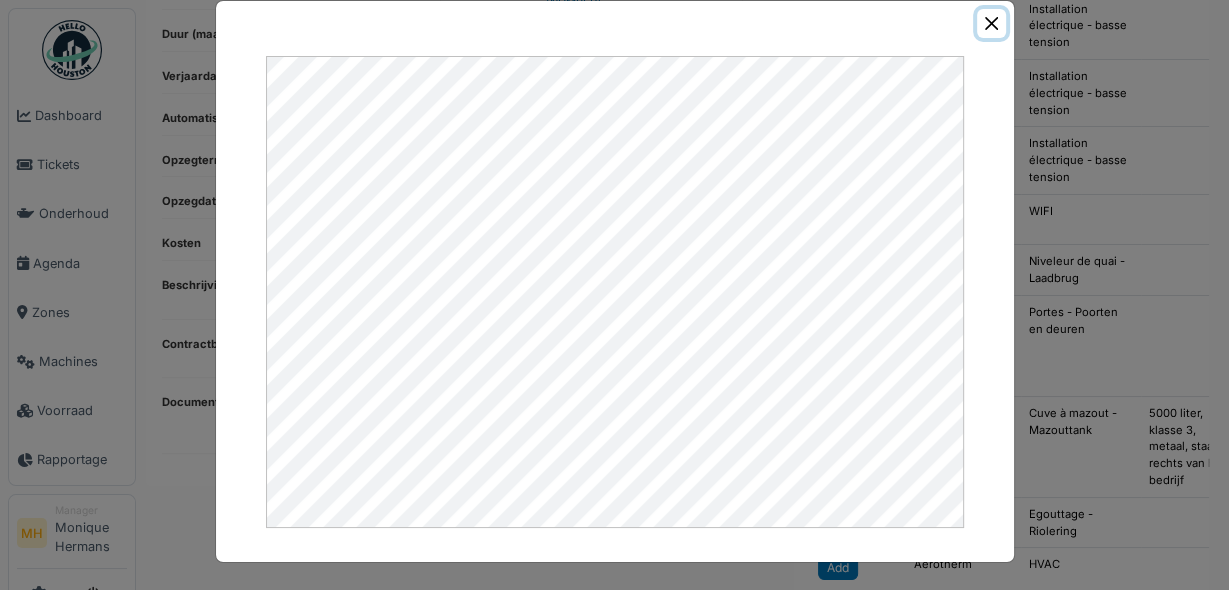 click at bounding box center (991, 23) 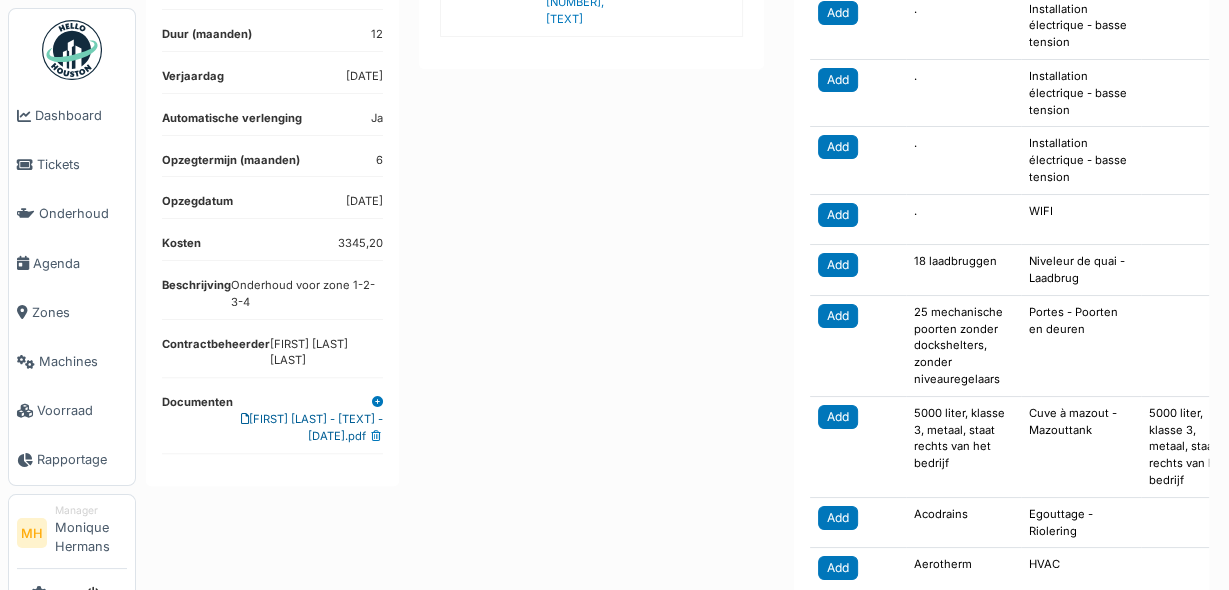 click on "Joris Blancquaert - tuinonderhoud - 10.11.2022.pdf" at bounding box center [312, 427] 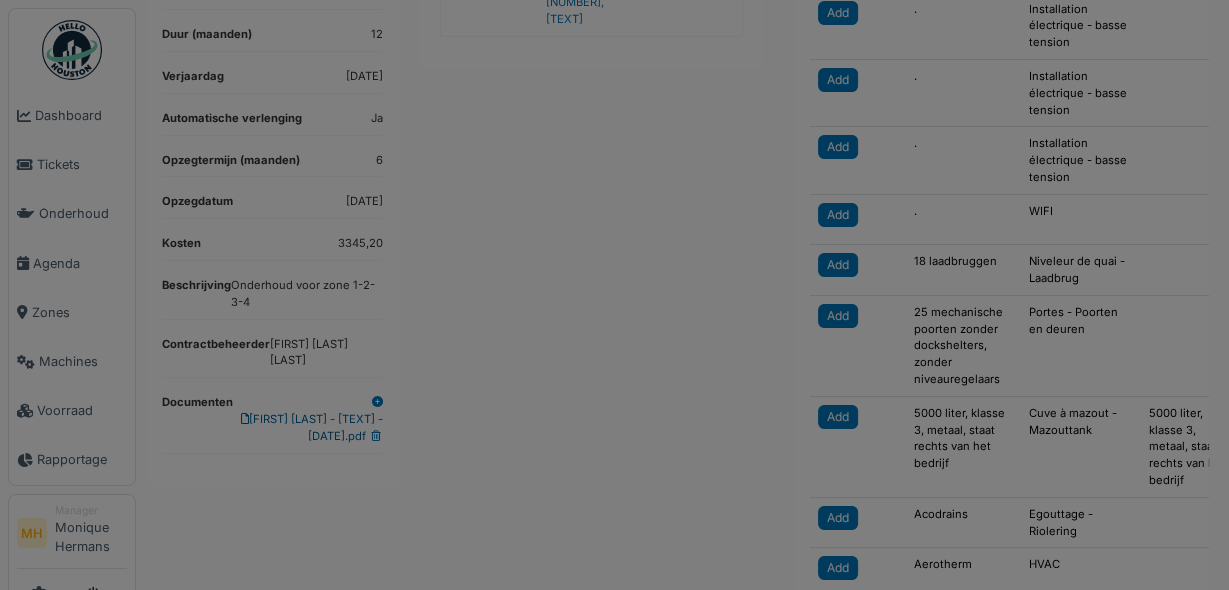 scroll, scrollTop: 0, scrollLeft: 0, axis: both 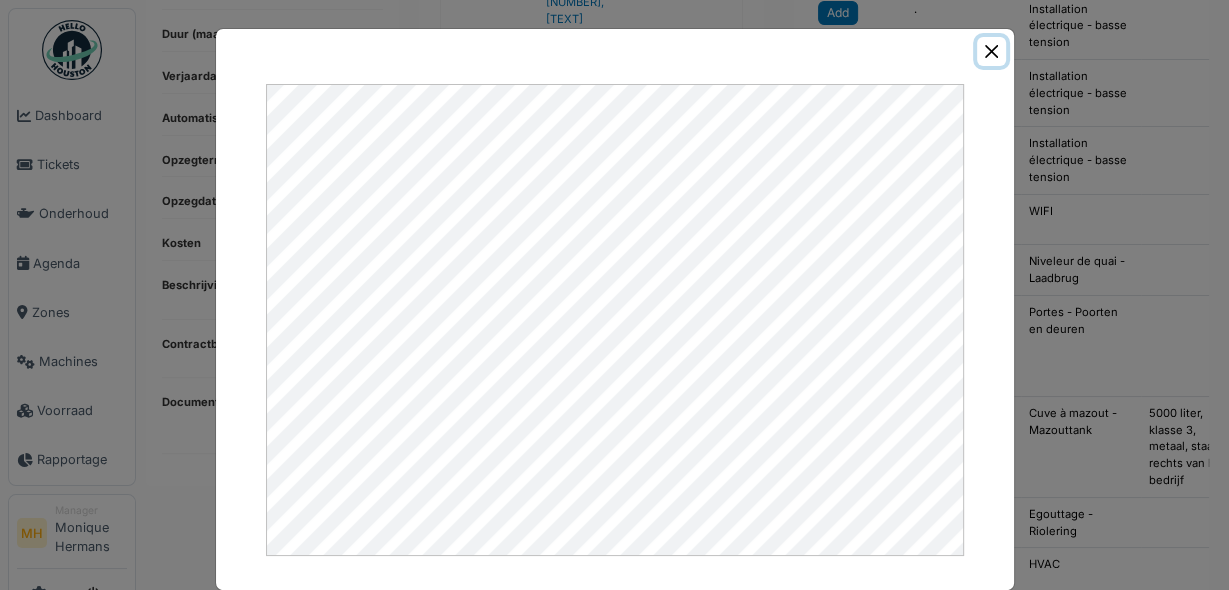 click at bounding box center (991, 51) 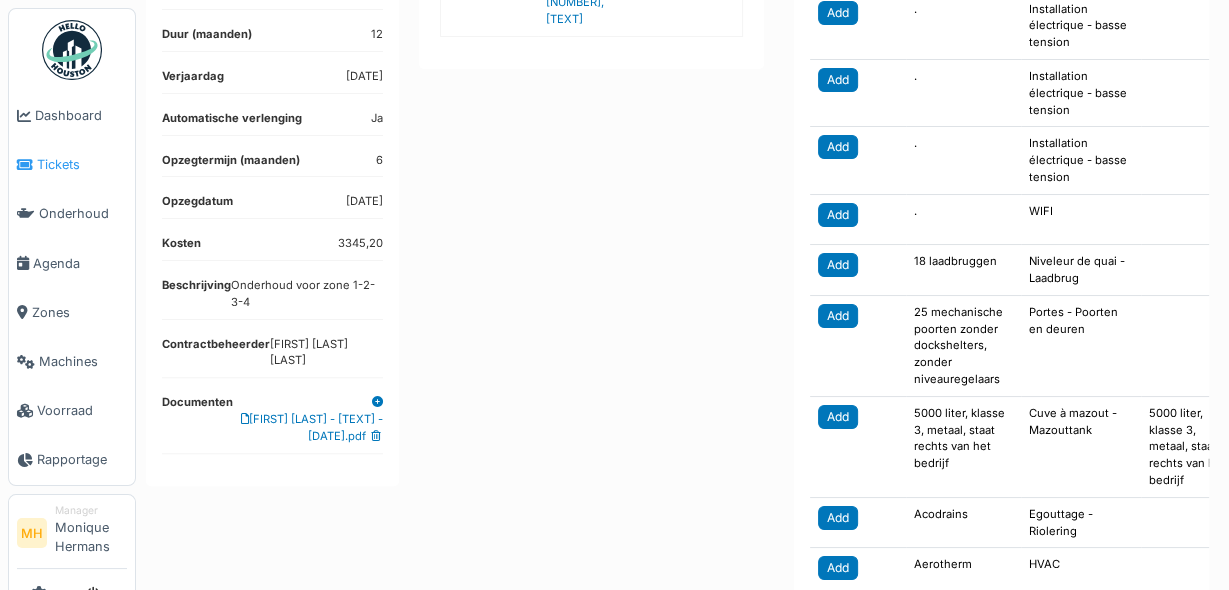 click on "Tickets" at bounding box center (82, 164) 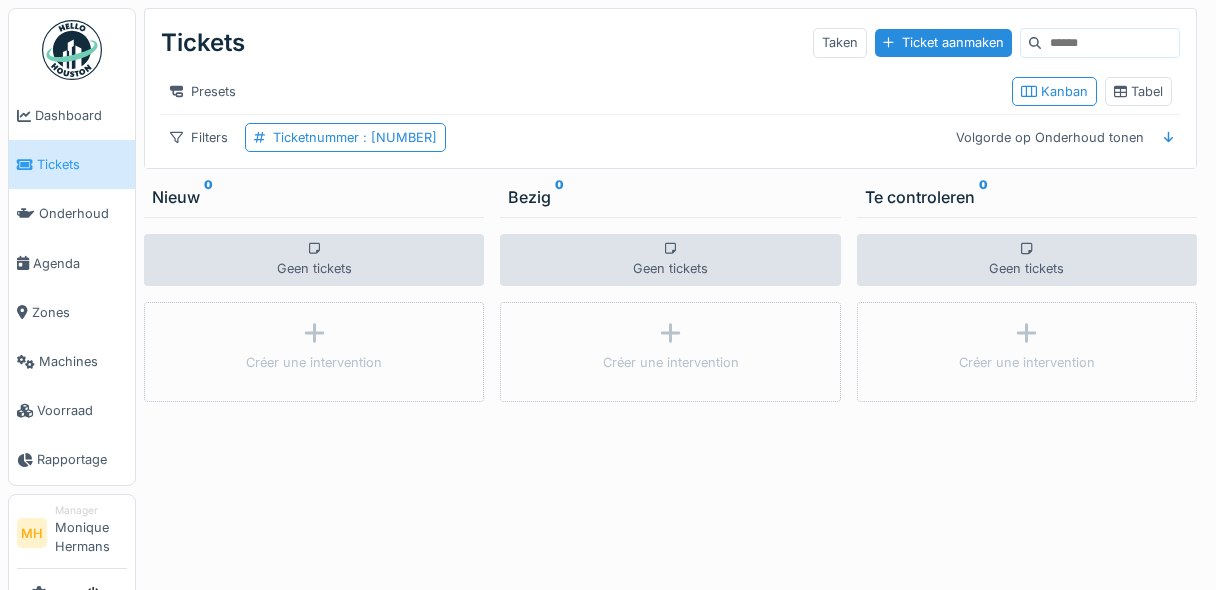 scroll, scrollTop: 0, scrollLeft: 0, axis: both 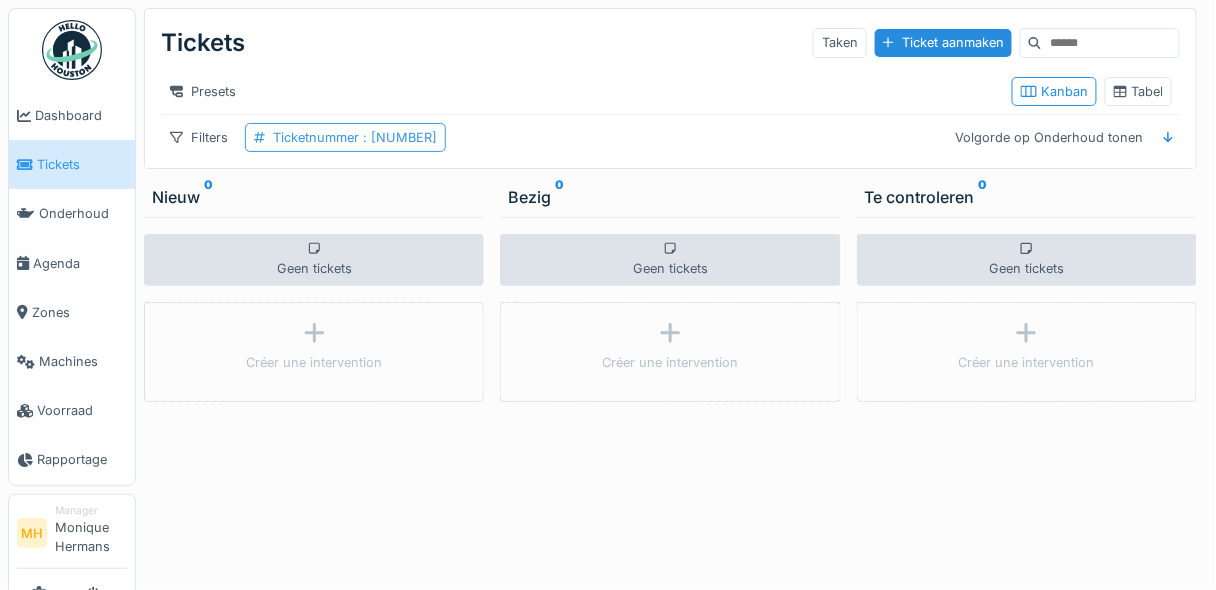 click on ":   [NUMBER]" at bounding box center (398, 137) 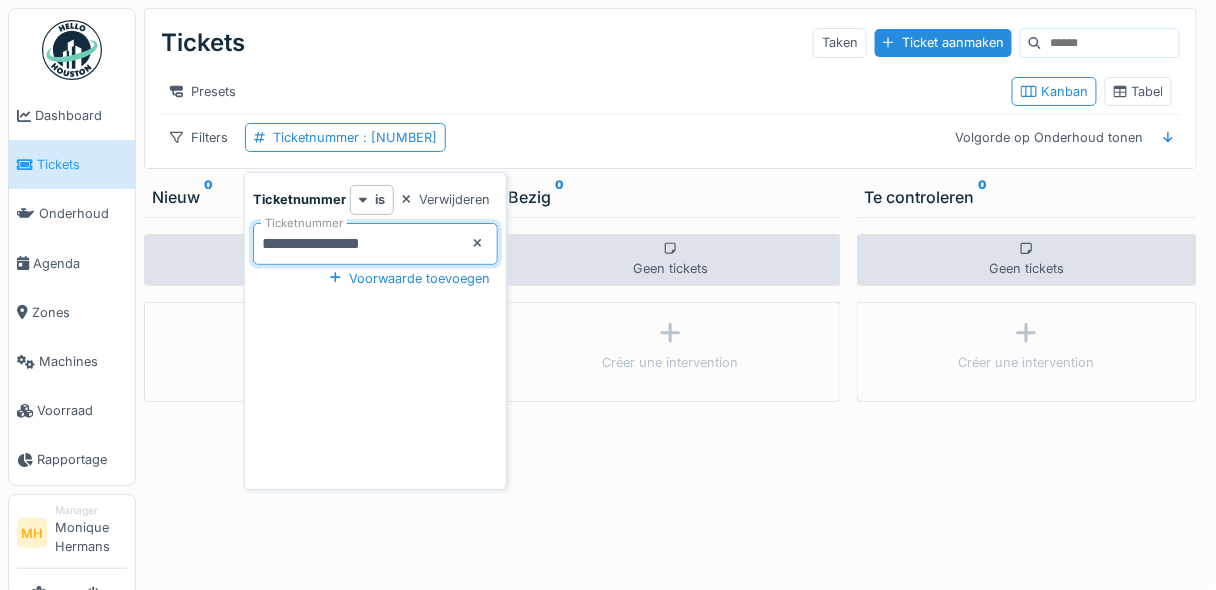 drag, startPoint x: 423, startPoint y: 244, endPoint x: 249, endPoint y: 252, distance: 174.1838 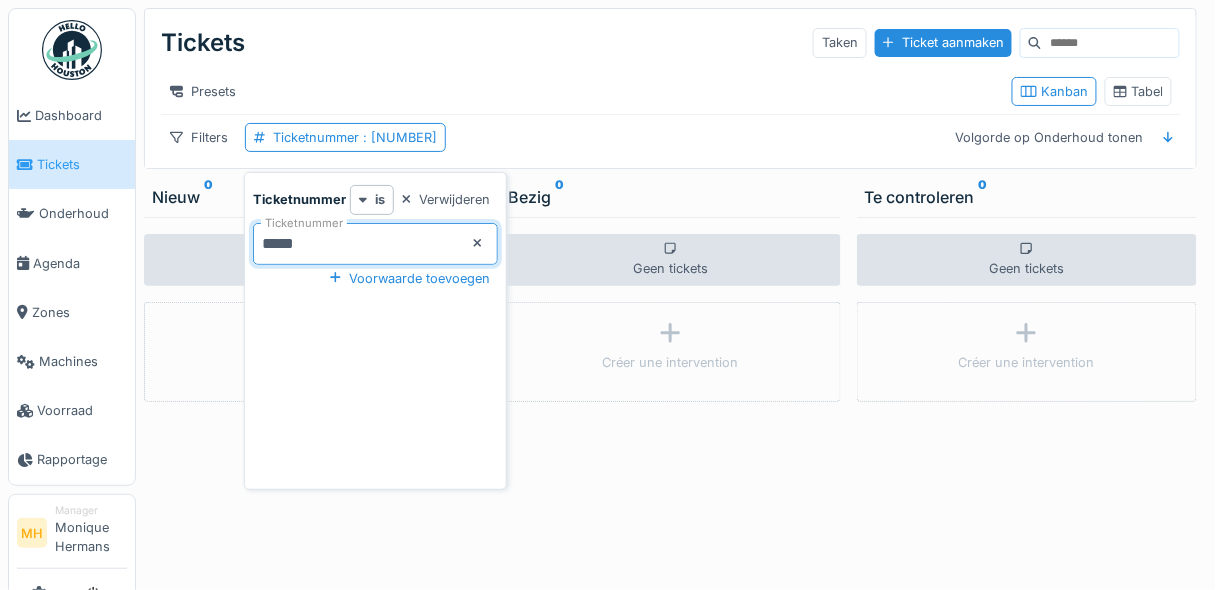 type on "*****" 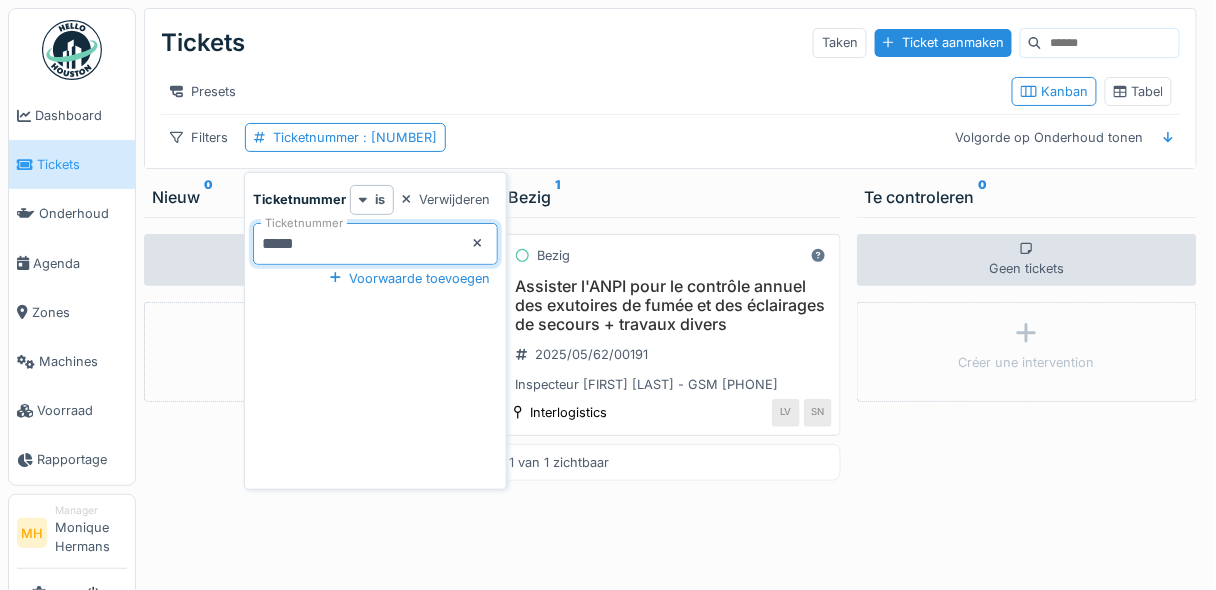 click on "Assister l'ANPI pour le contrôle annuel des exutoires de fumée et des éclairages de secours + travaux divers" at bounding box center (670, 306) 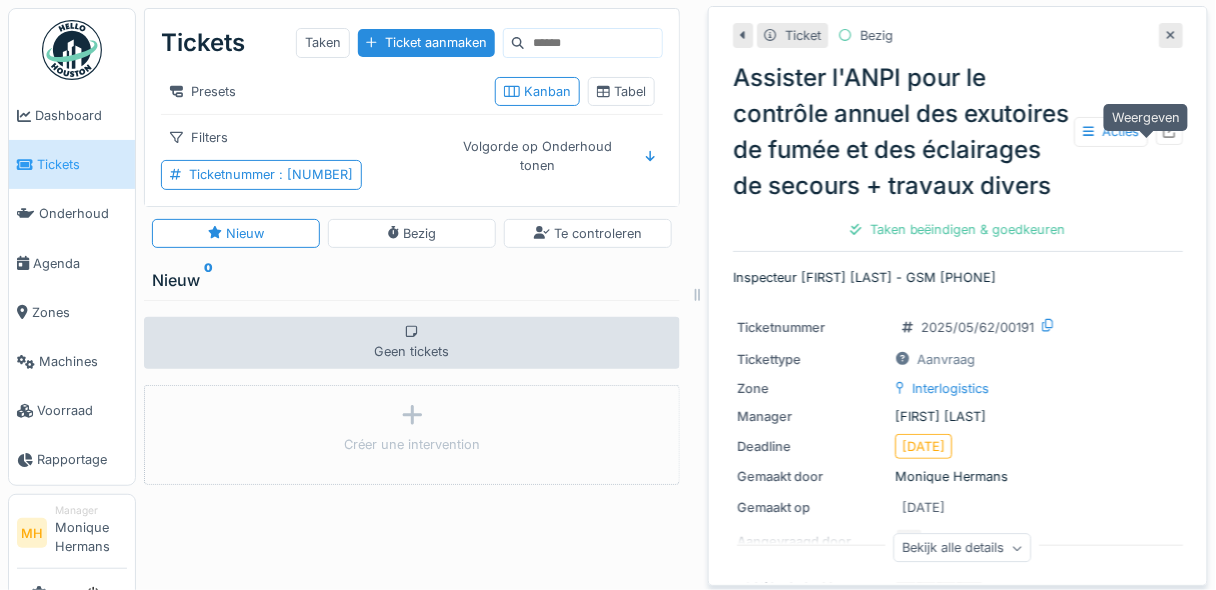 click 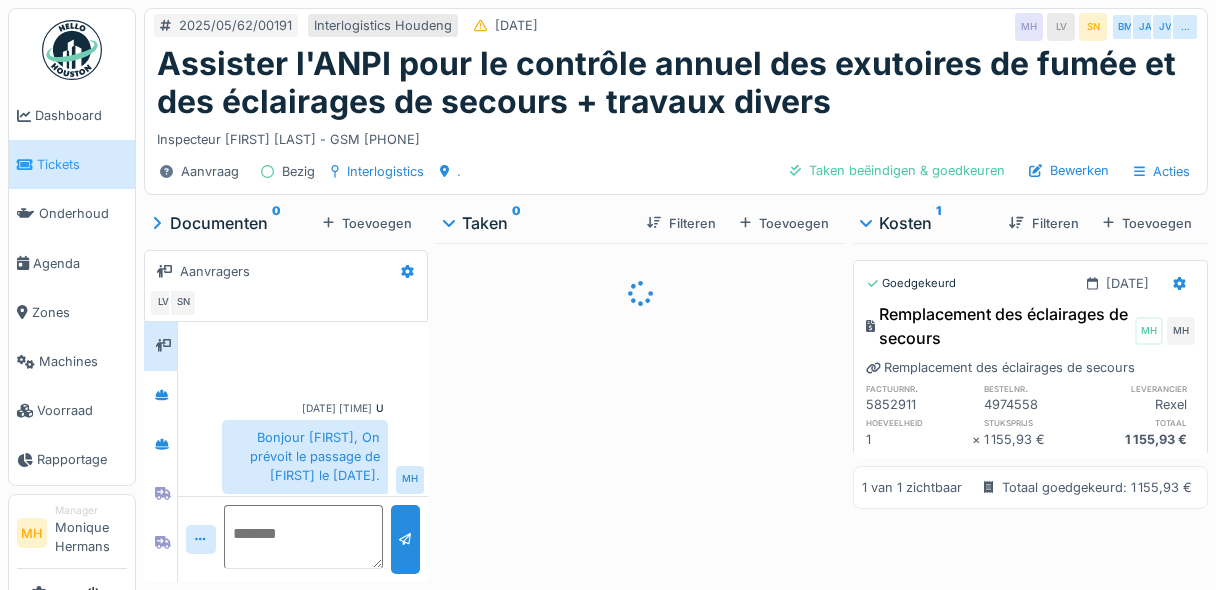 scroll, scrollTop: 0, scrollLeft: 0, axis: both 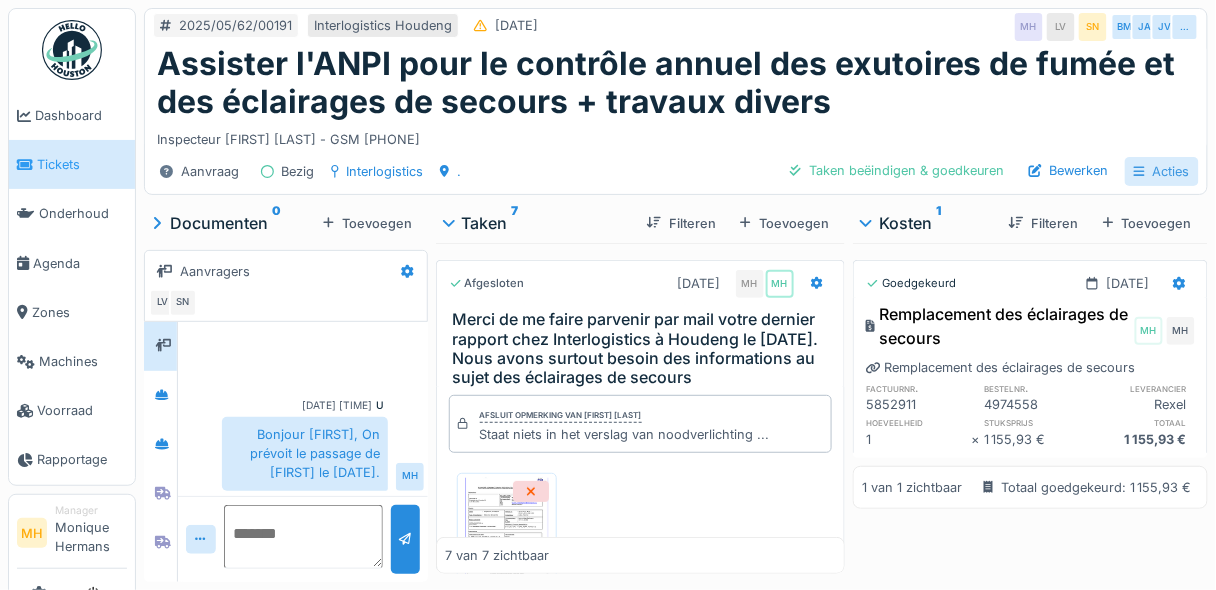 click on "Acties" at bounding box center [1162, 171] 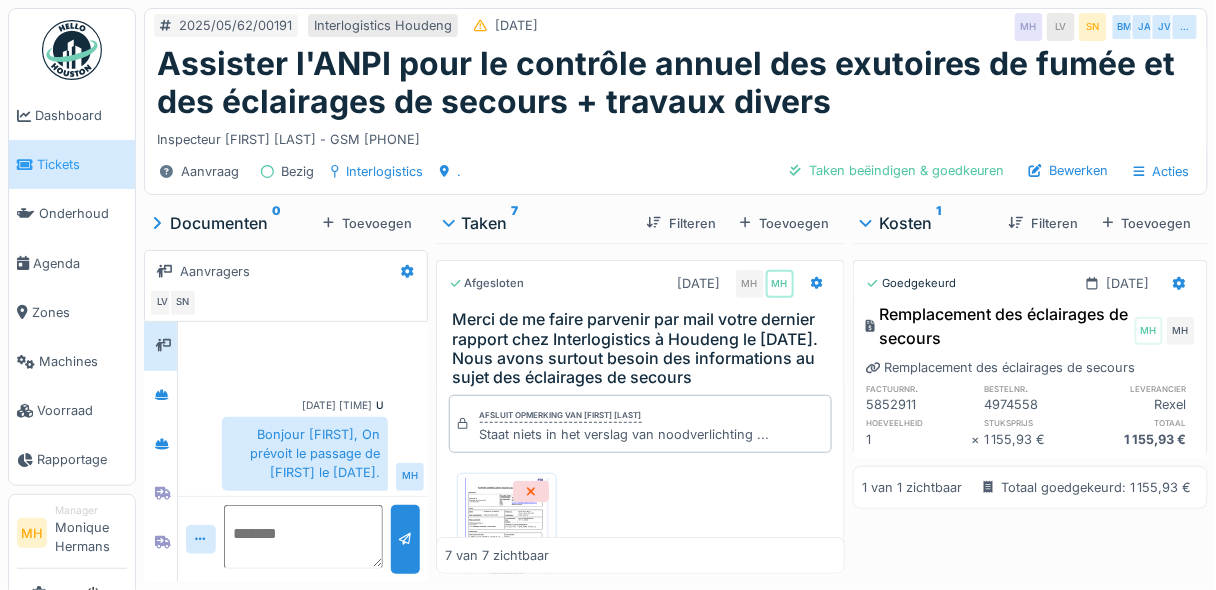 click on "Assister l'ANPI pour le contrôle annuel des exutoires de fumée et des éclairages de secours + travaux divers" at bounding box center (676, 83) 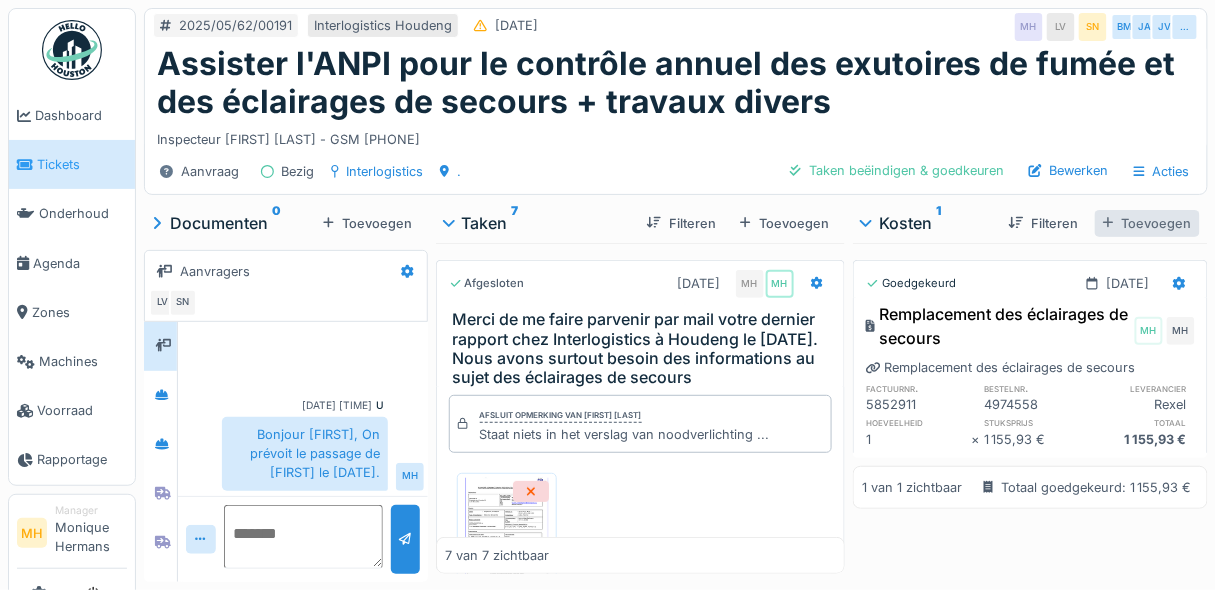 click on "Toevoegen" at bounding box center [1147, 223] 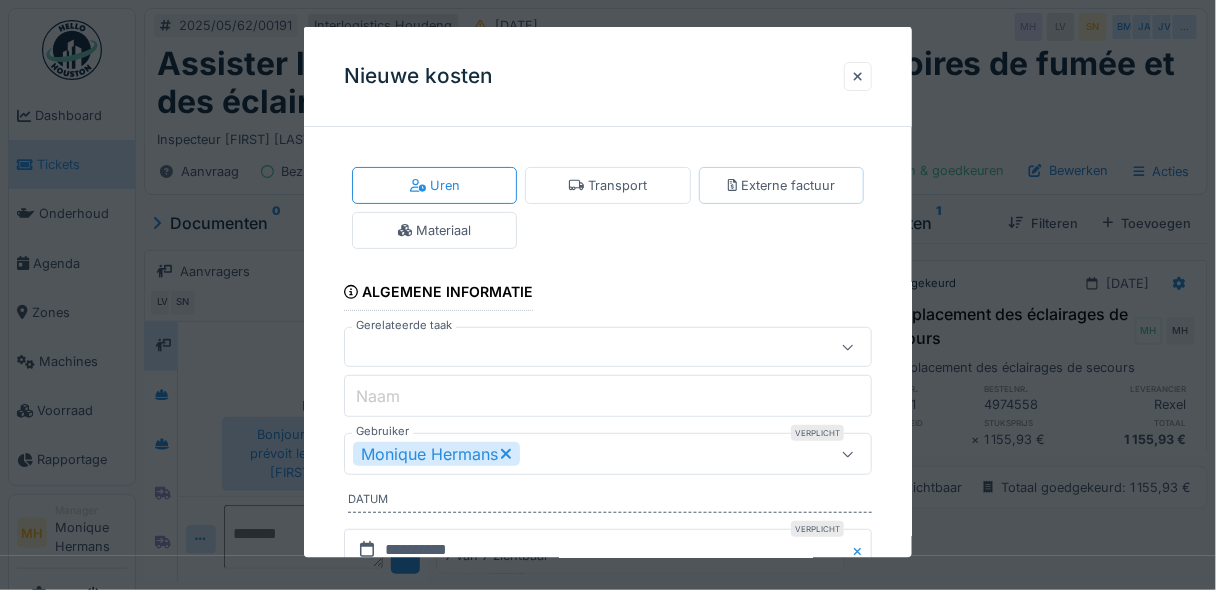 click on "Externe factuur" at bounding box center [782, 185] 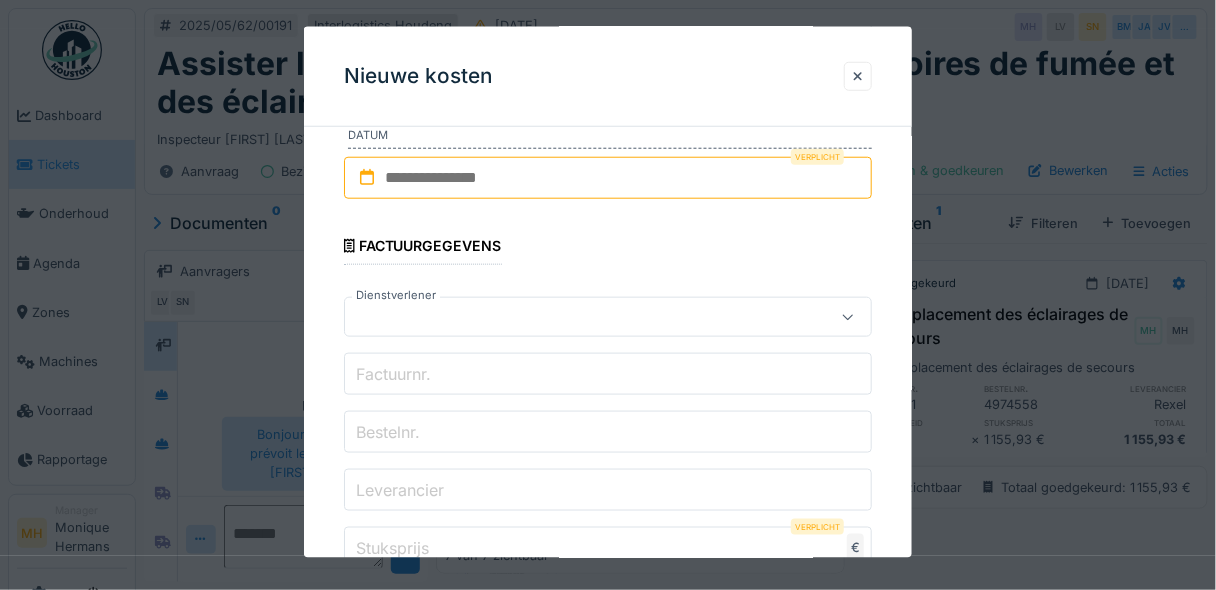 scroll, scrollTop: 560, scrollLeft: 0, axis: vertical 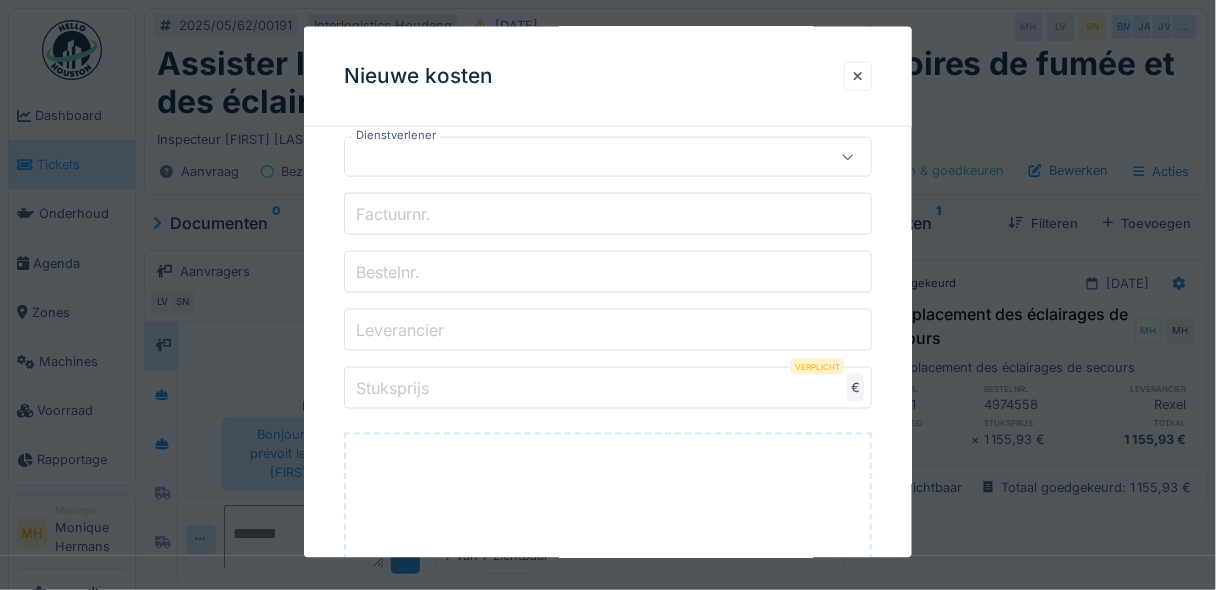 click on "Bestelnr." at bounding box center (608, 272) 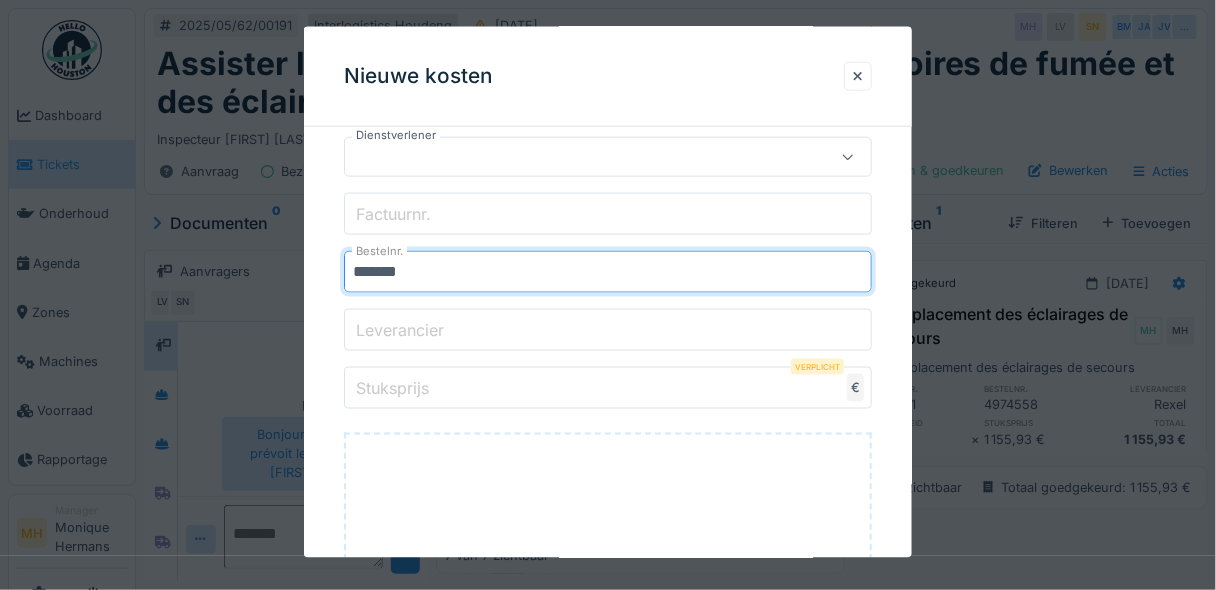 type on "*******" 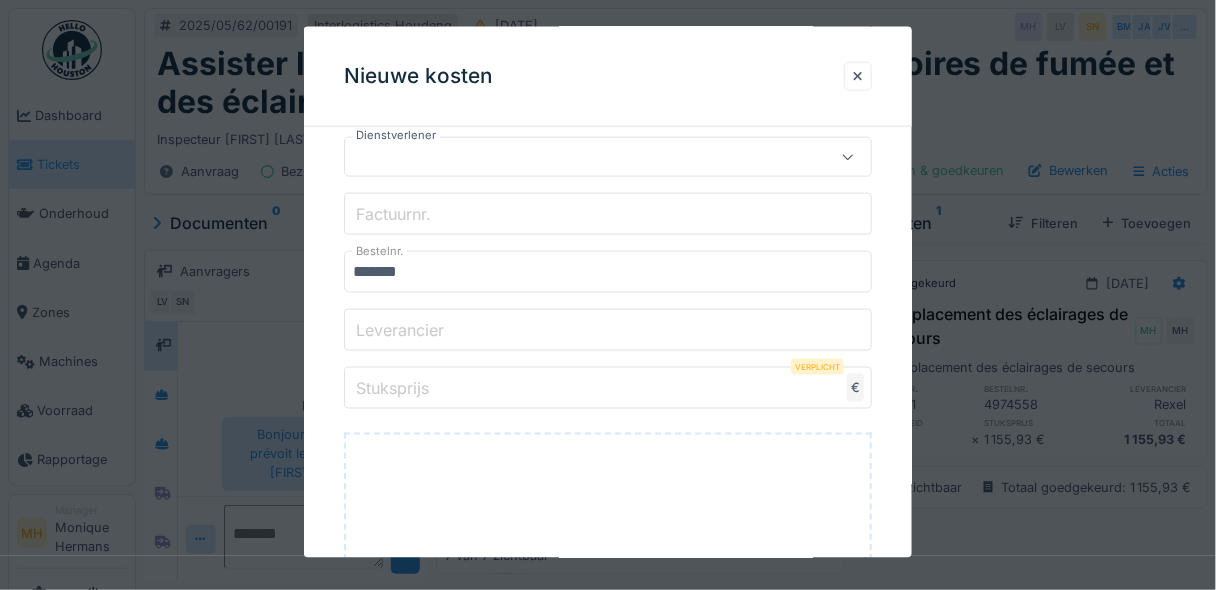 click on "Factuurnr." at bounding box center (608, 214) 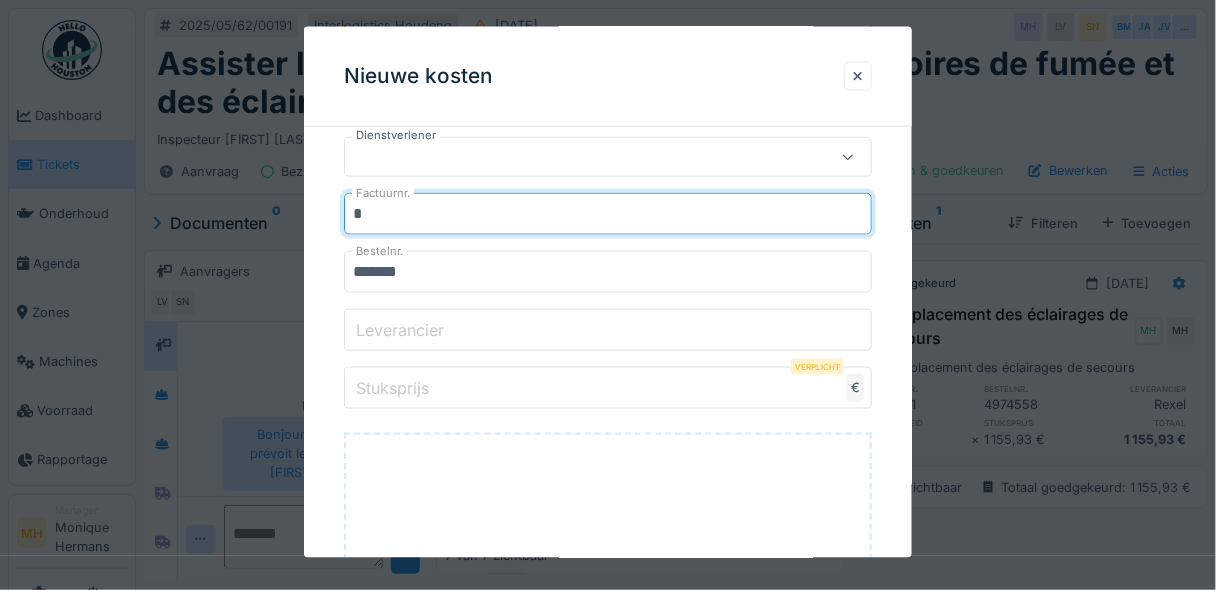 type on "*" 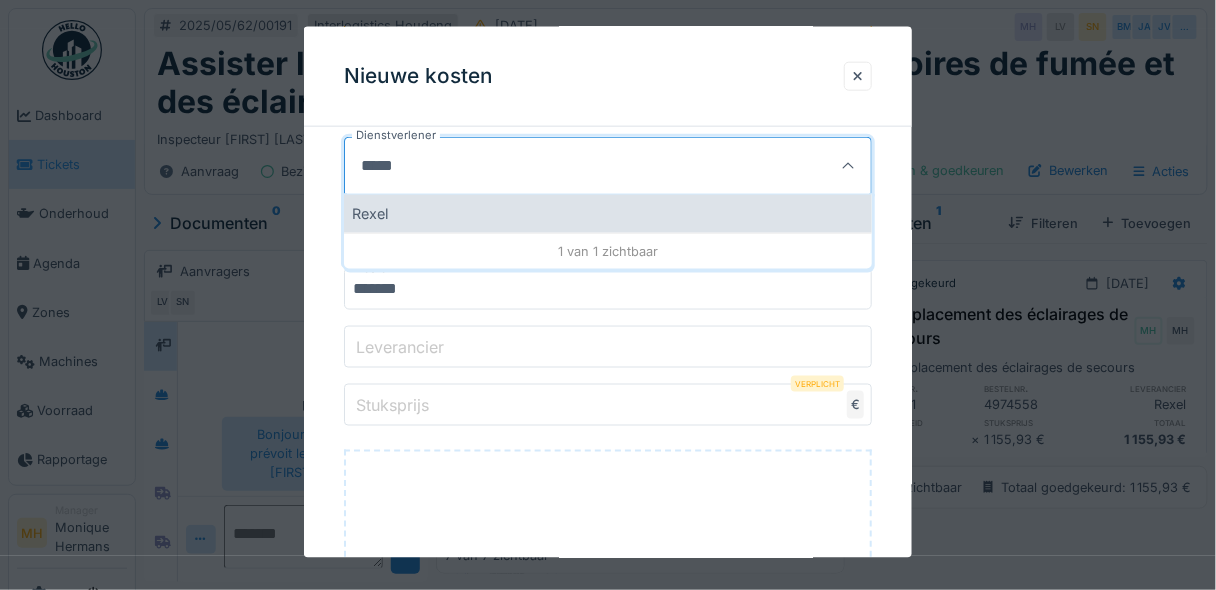 type on "*****" 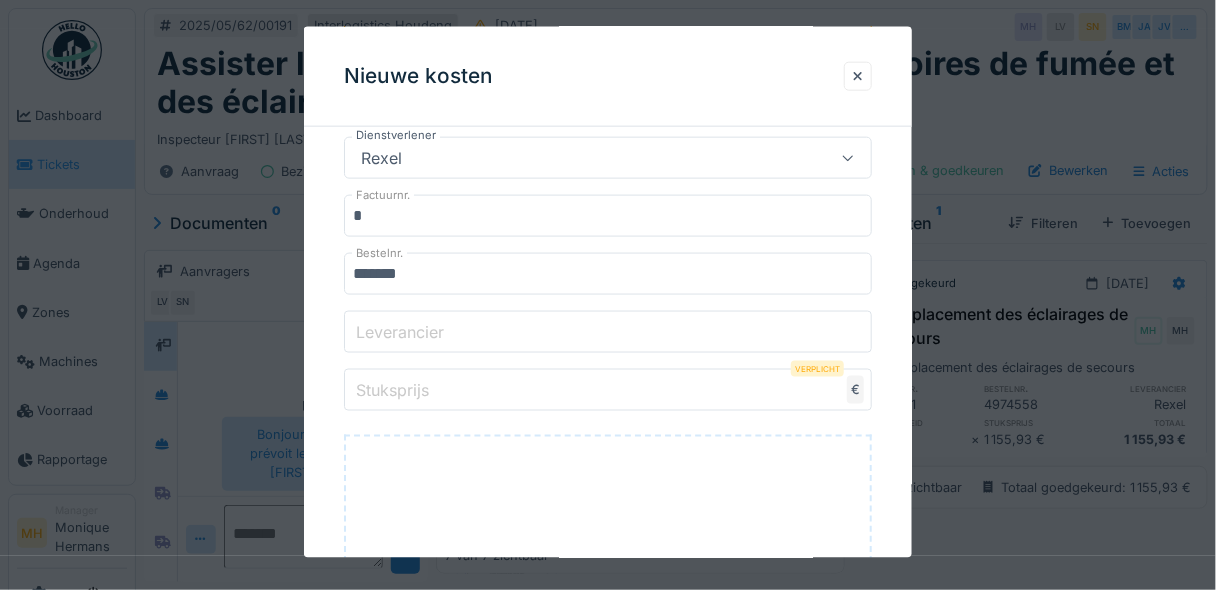 click on "Stuksprijs" at bounding box center (392, 389) 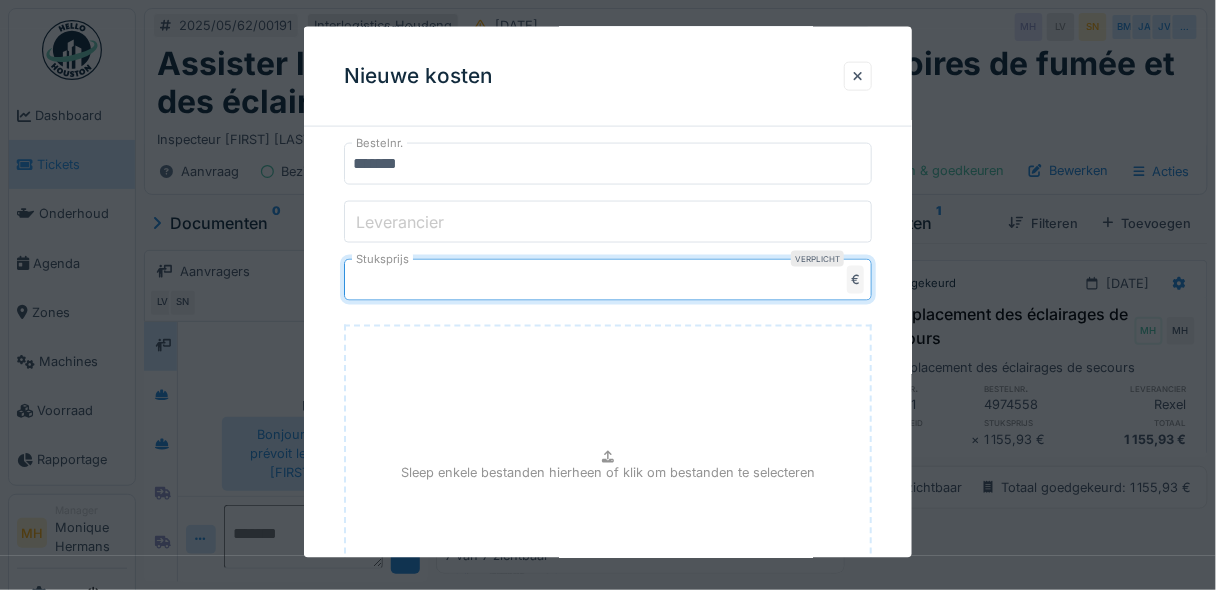 scroll, scrollTop: 800, scrollLeft: 0, axis: vertical 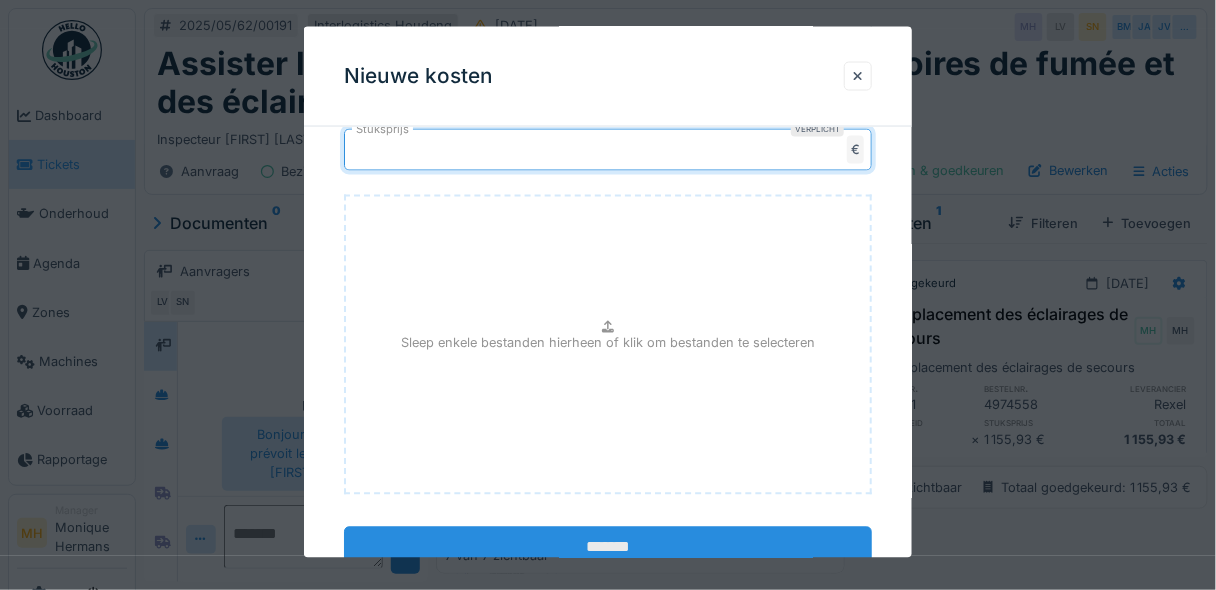 type on "***" 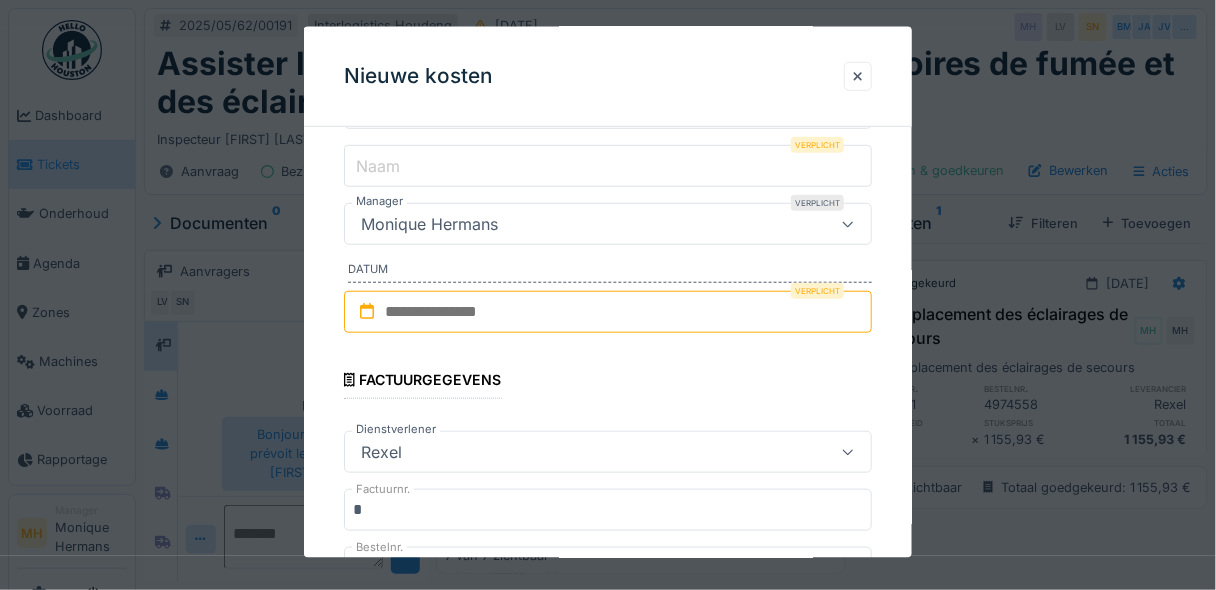 scroll, scrollTop: 142, scrollLeft: 0, axis: vertical 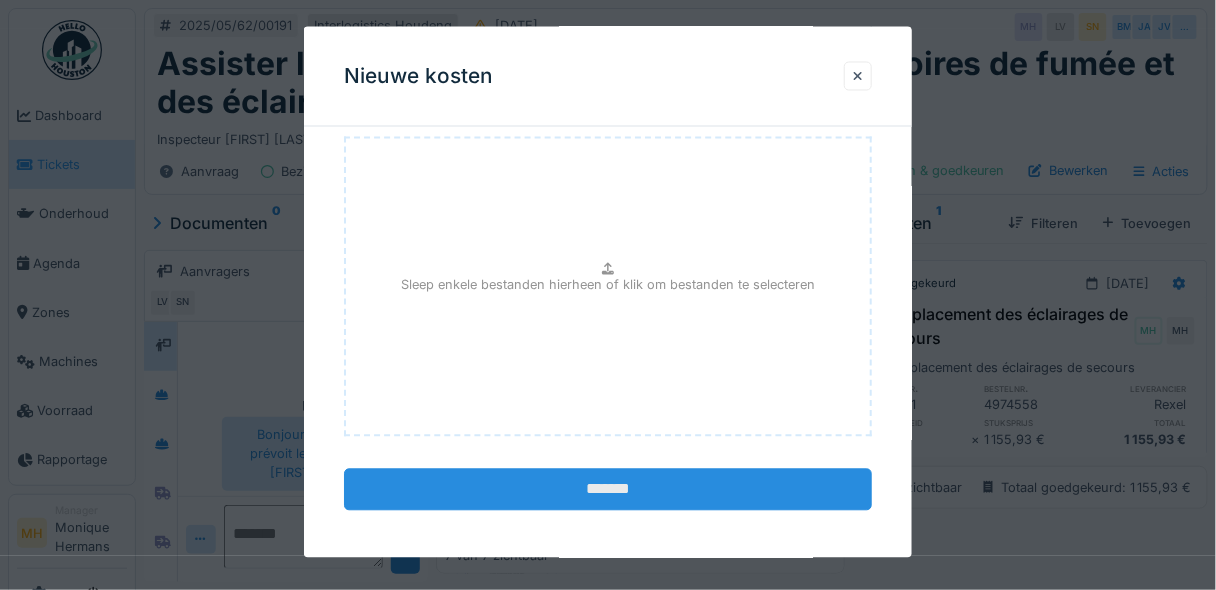 type on "*****" 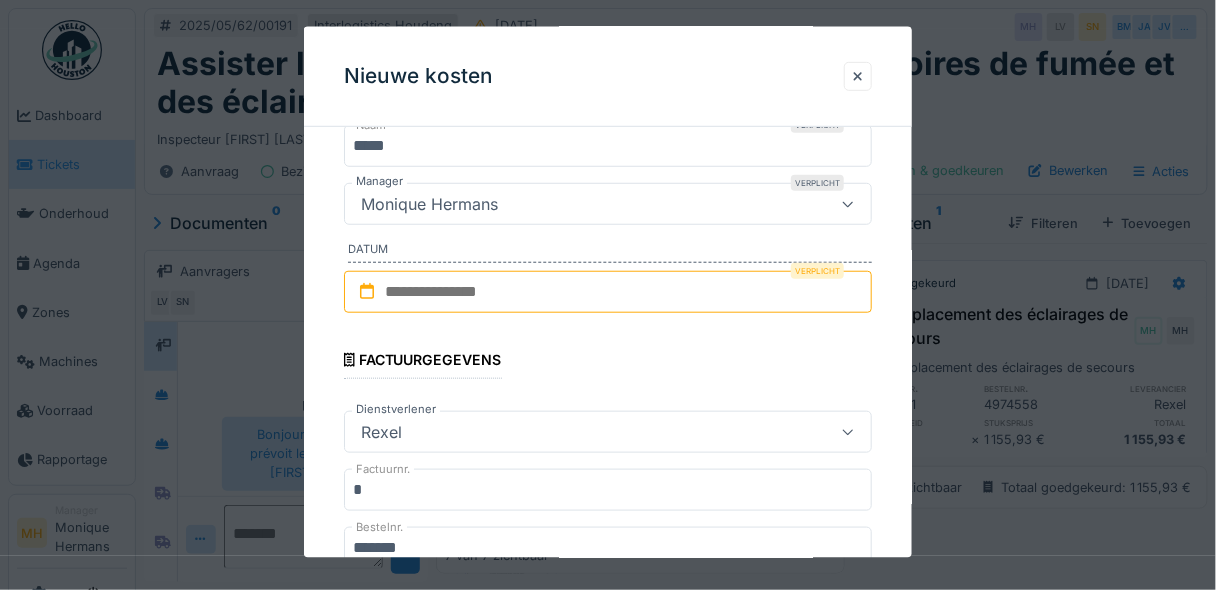scroll, scrollTop: 46, scrollLeft: 0, axis: vertical 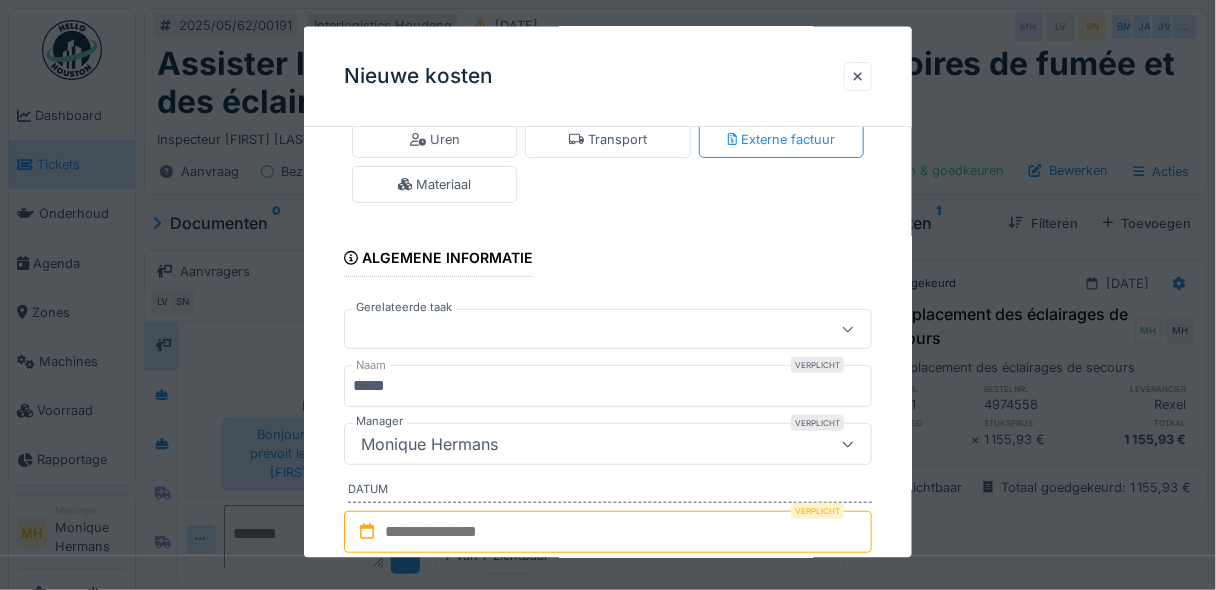click at bounding box center [608, 532] 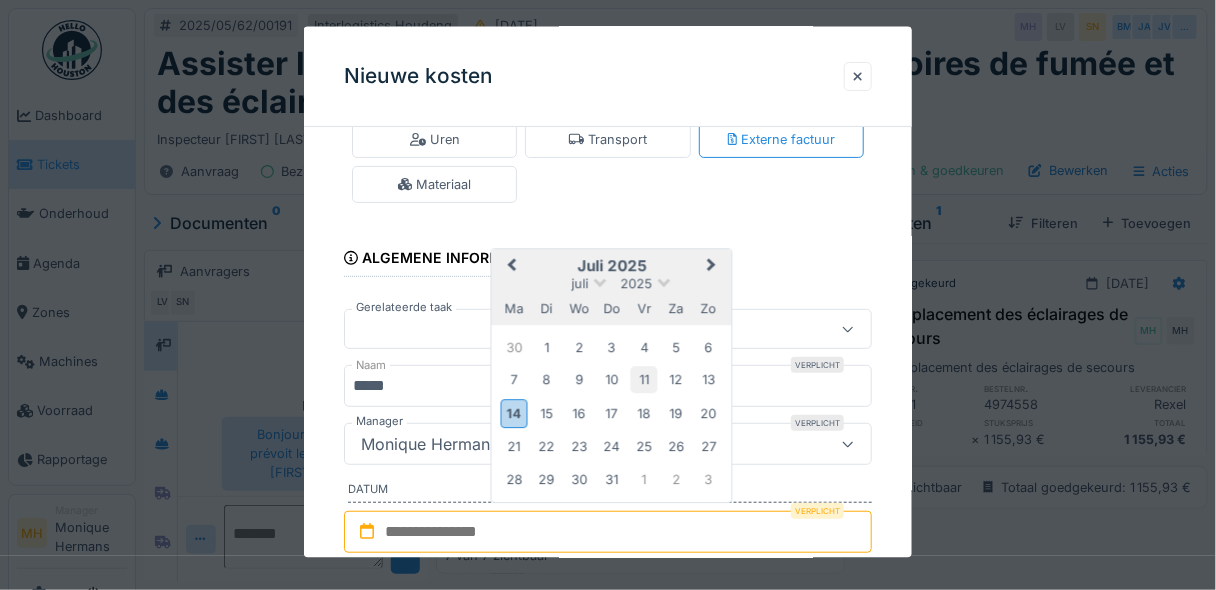 click on "11" at bounding box center (643, 379) 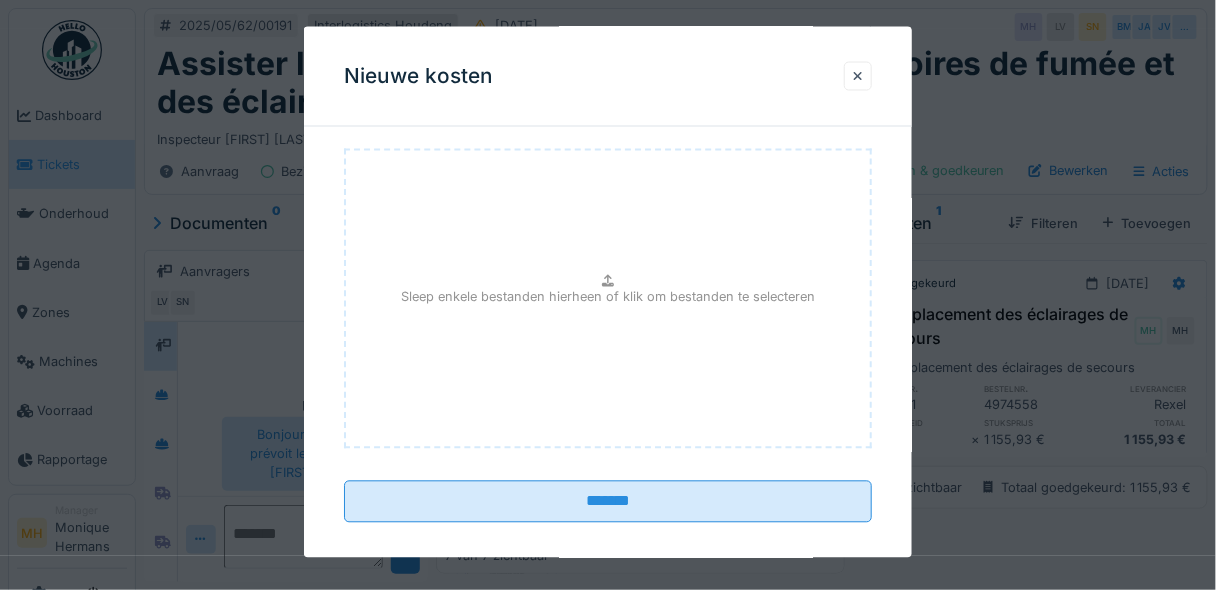 scroll, scrollTop: 858, scrollLeft: 0, axis: vertical 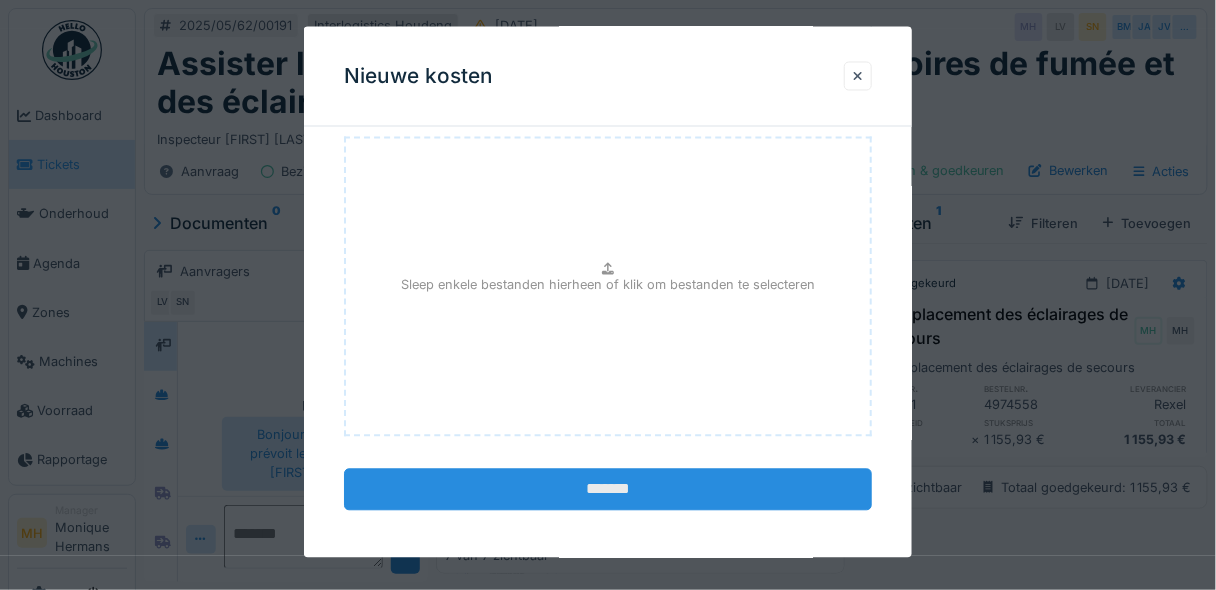 click on "*******" at bounding box center (608, 490) 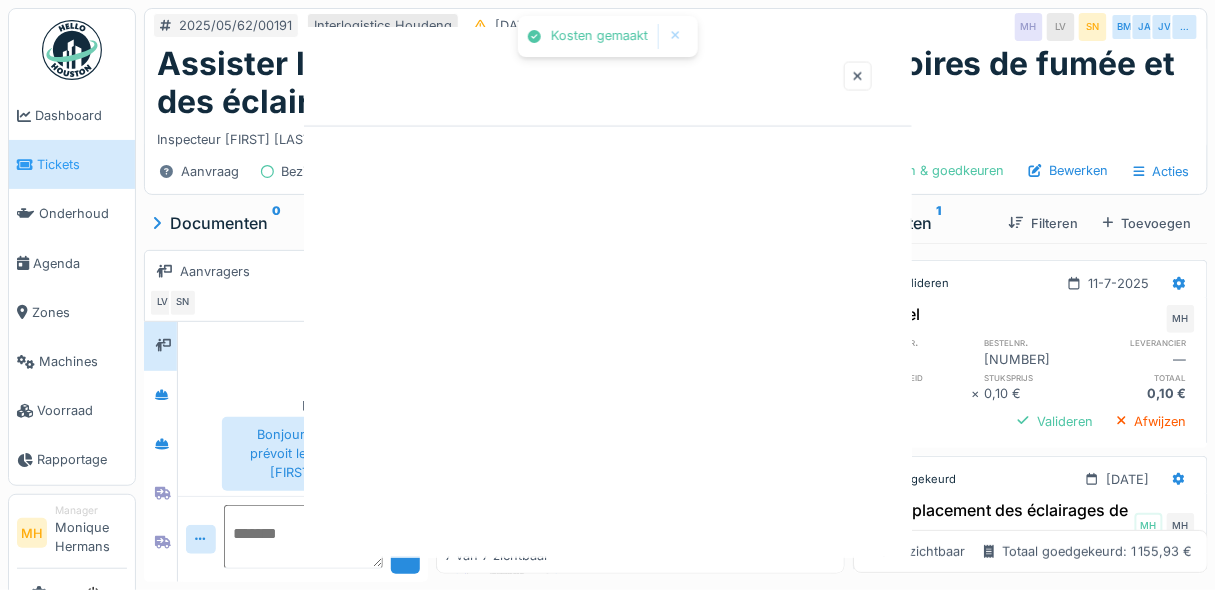 scroll, scrollTop: 0, scrollLeft: 0, axis: both 